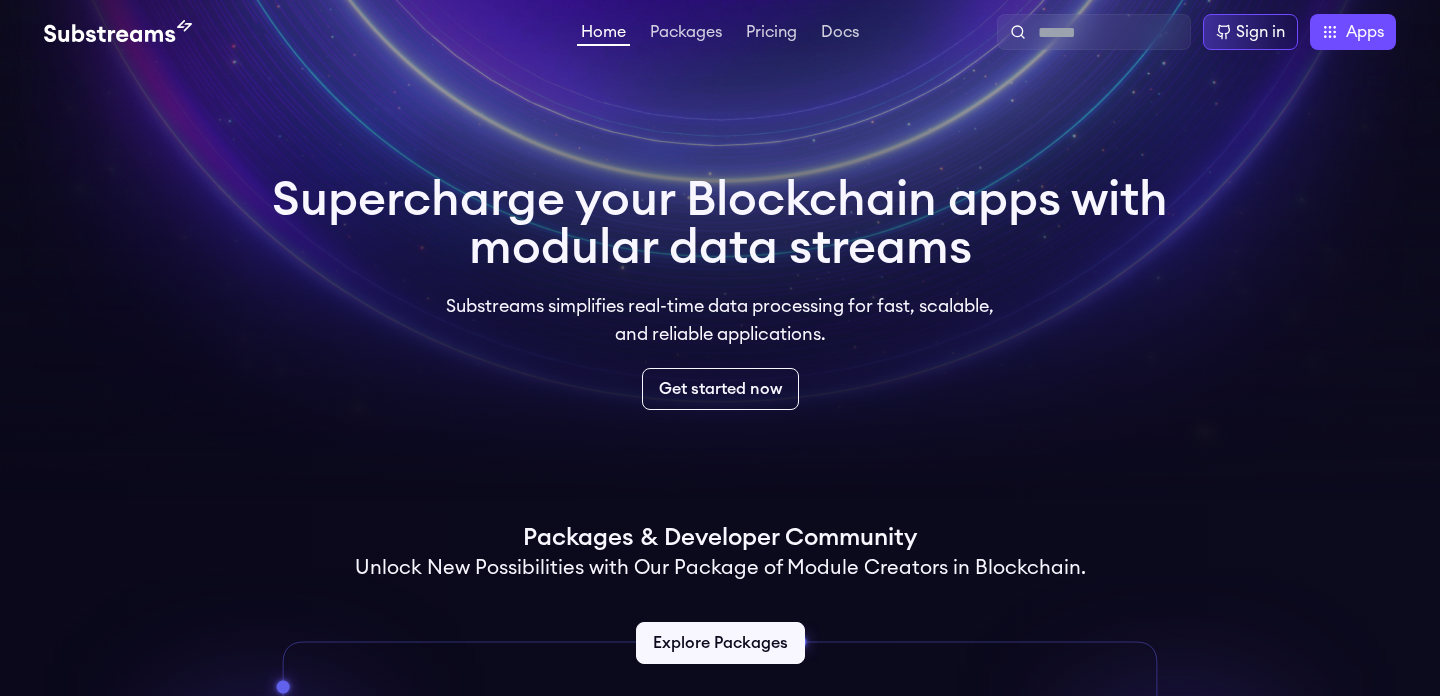 scroll, scrollTop: 0, scrollLeft: 0, axis: both 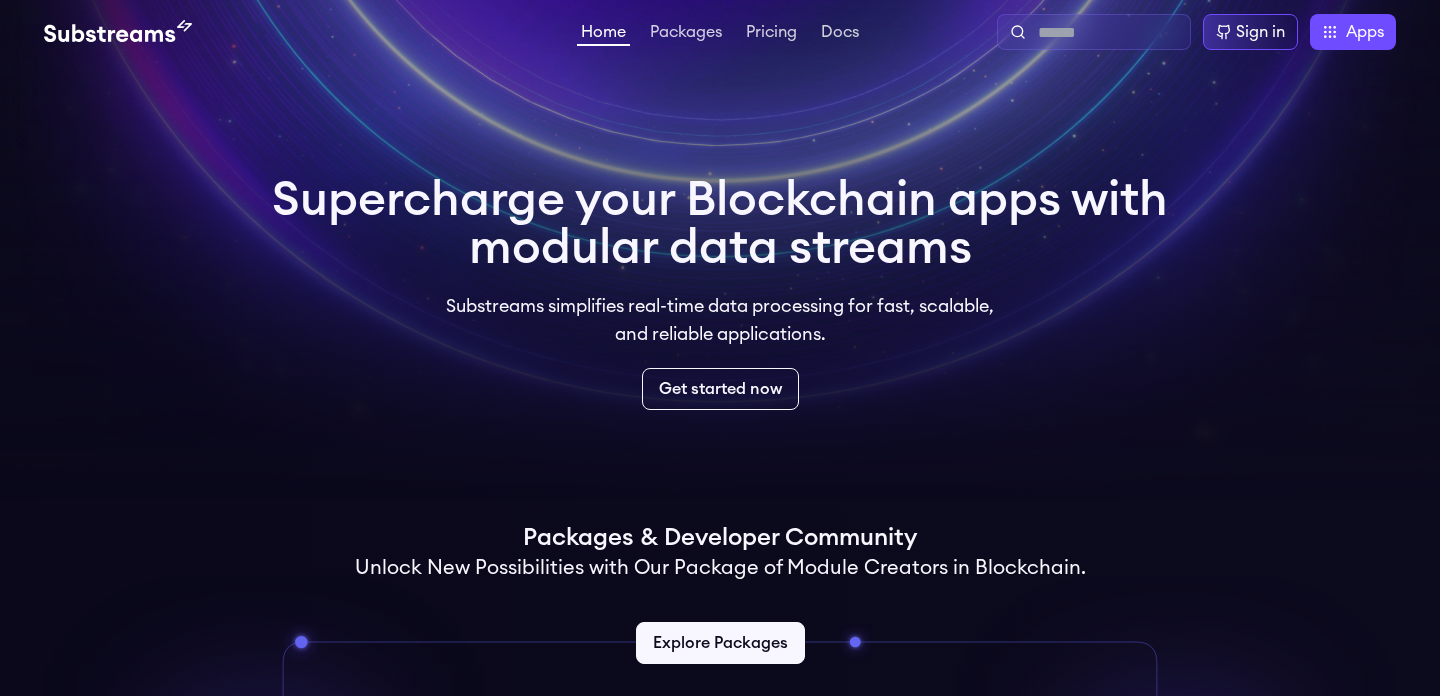click at bounding box center [1110, 33] 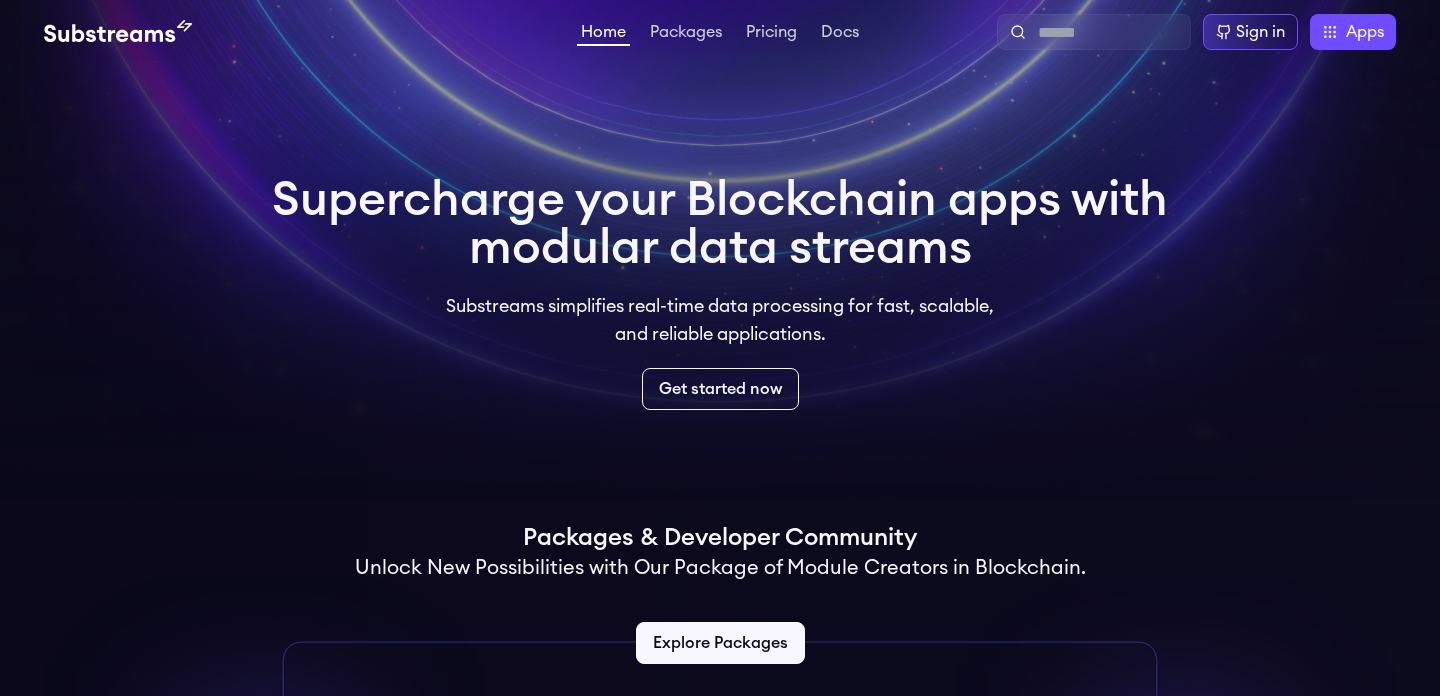 click at bounding box center (720, 250) 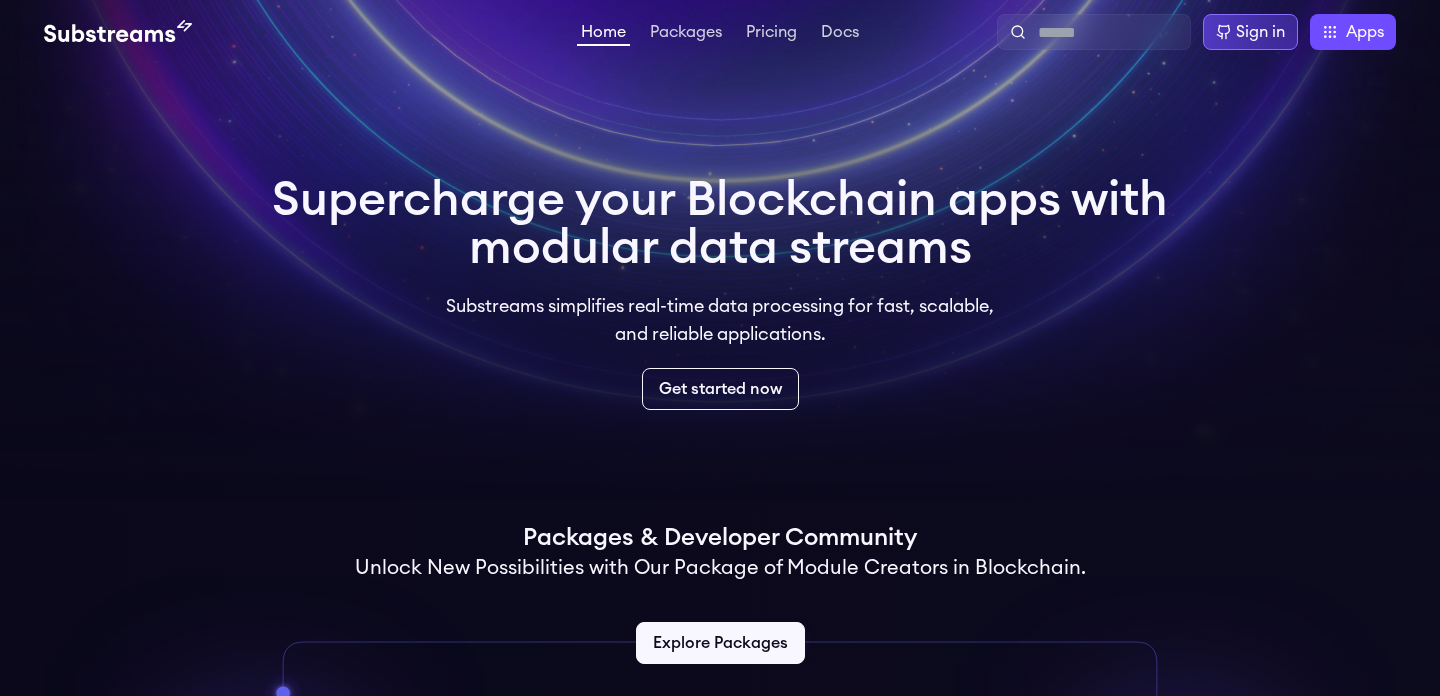 click on "Sign in" at bounding box center [1260, 32] 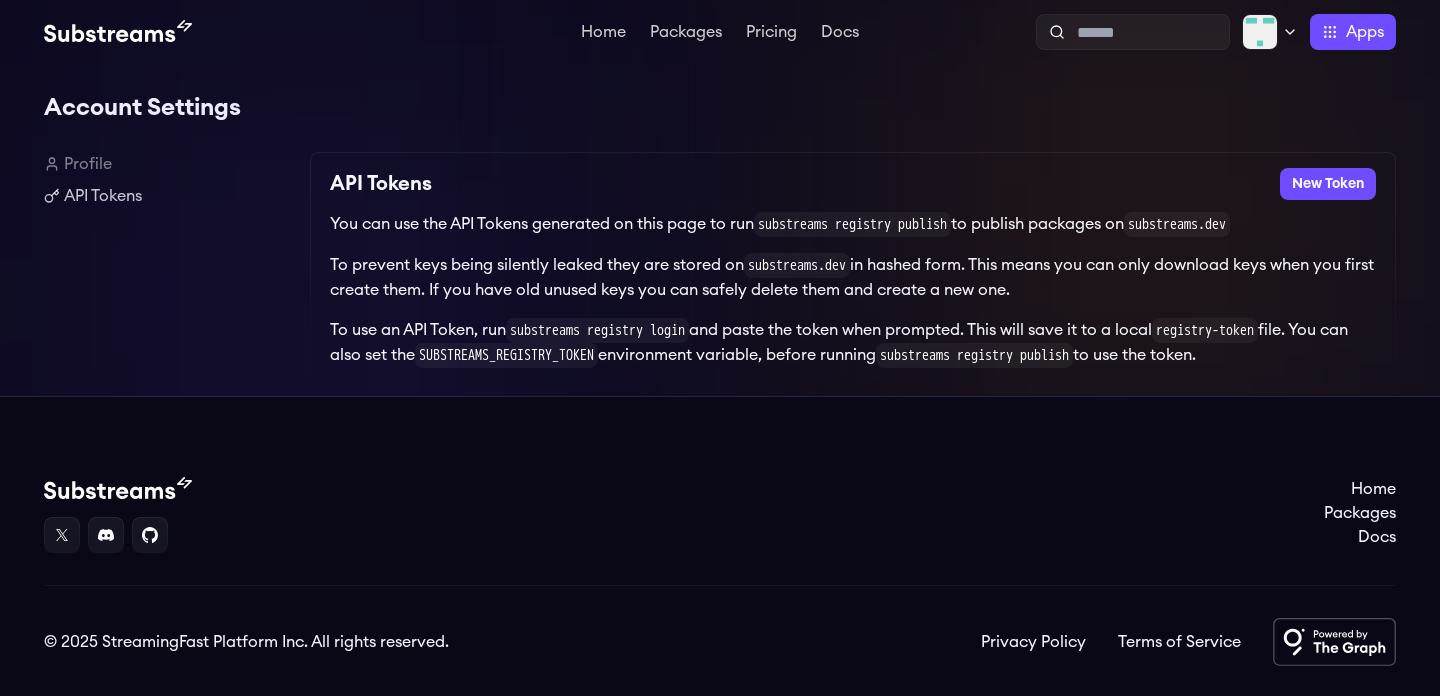 scroll, scrollTop: 0, scrollLeft: 0, axis: both 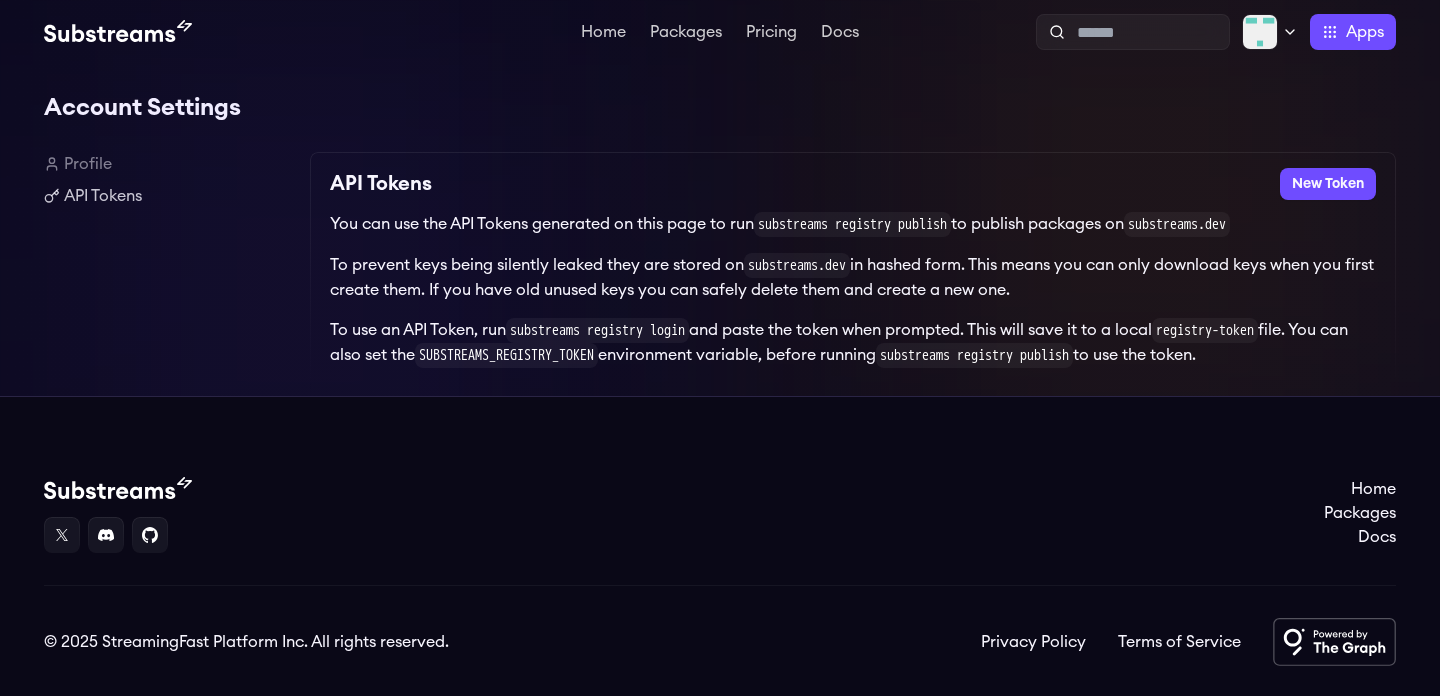 click on "Profile" at bounding box center (169, 164) 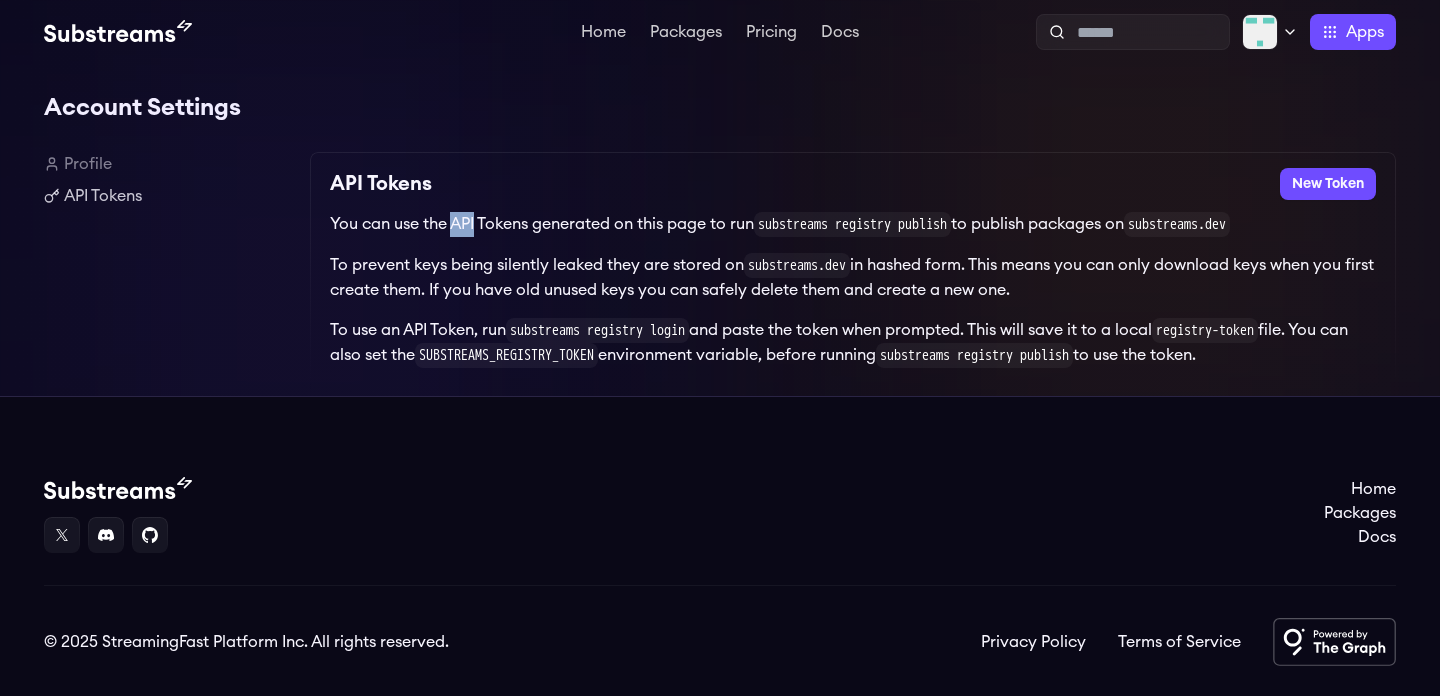 click on "You can use the API Tokens generated on this page to run  substreams registry publish  to publish packages on  substreams.dev" at bounding box center (853, 224) 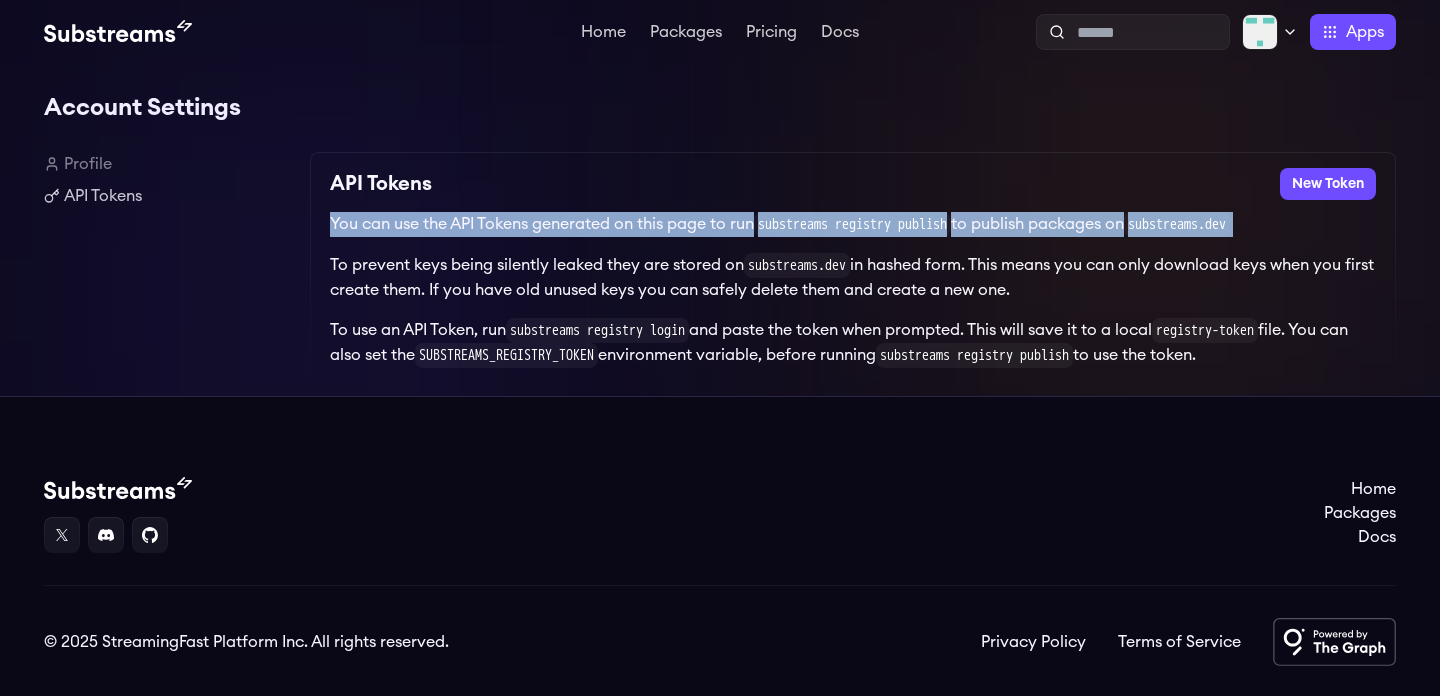 click on "You can use the API Tokens generated on this page to run  substreams registry publish  to publish packages on  substreams.dev" at bounding box center (853, 224) 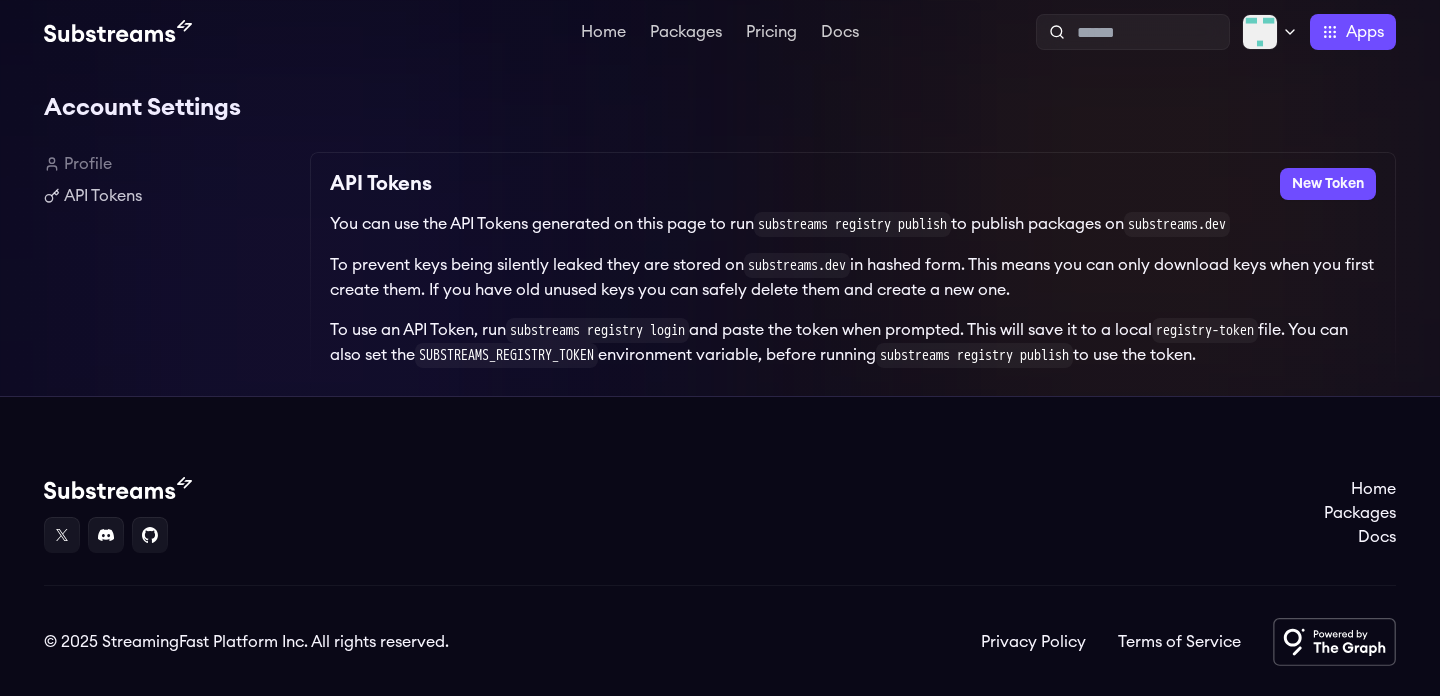 click on "To prevent keys being silently leaked they are stored on  substreams.dev  in hashed form. This means you can only download keys when you first create them. If you have old unused keys you can safely delete them and create a new one." at bounding box center (853, 277) 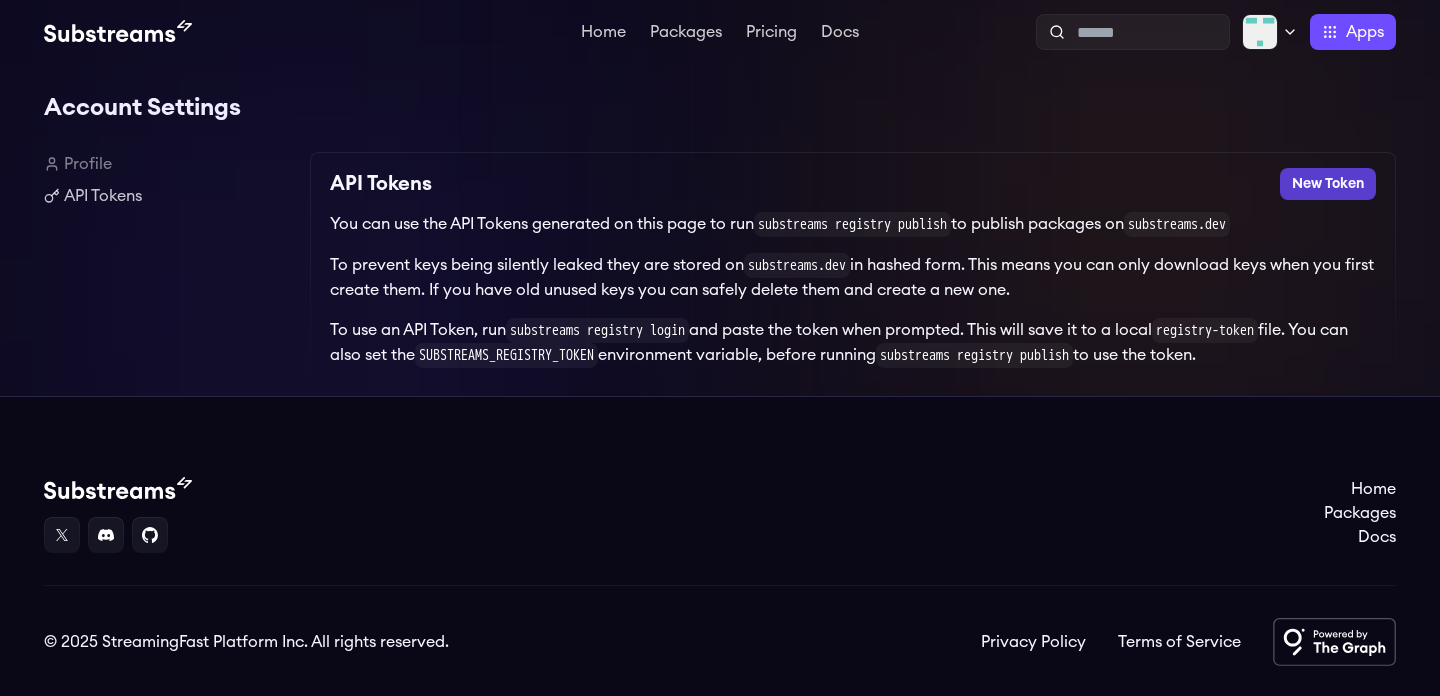 click on "New Token" at bounding box center [1328, 184] 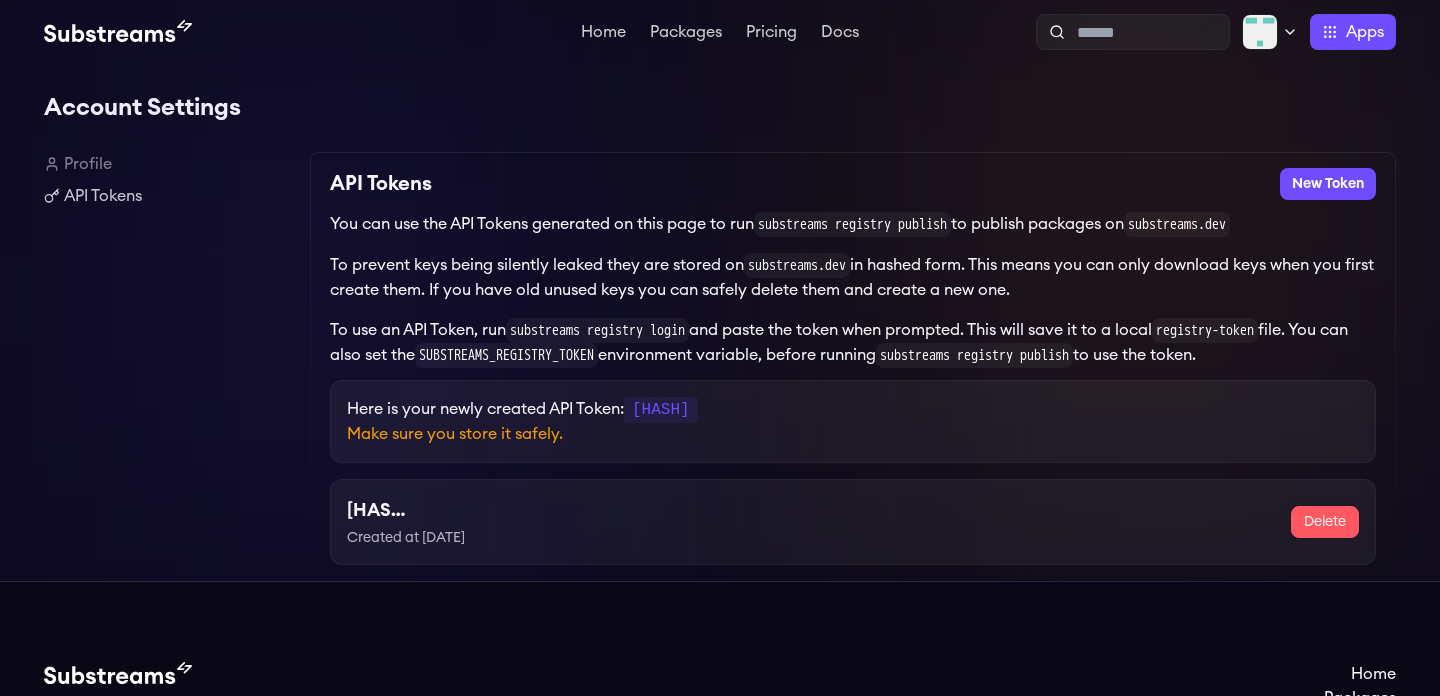 scroll, scrollTop: 0, scrollLeft: 0, axis: both 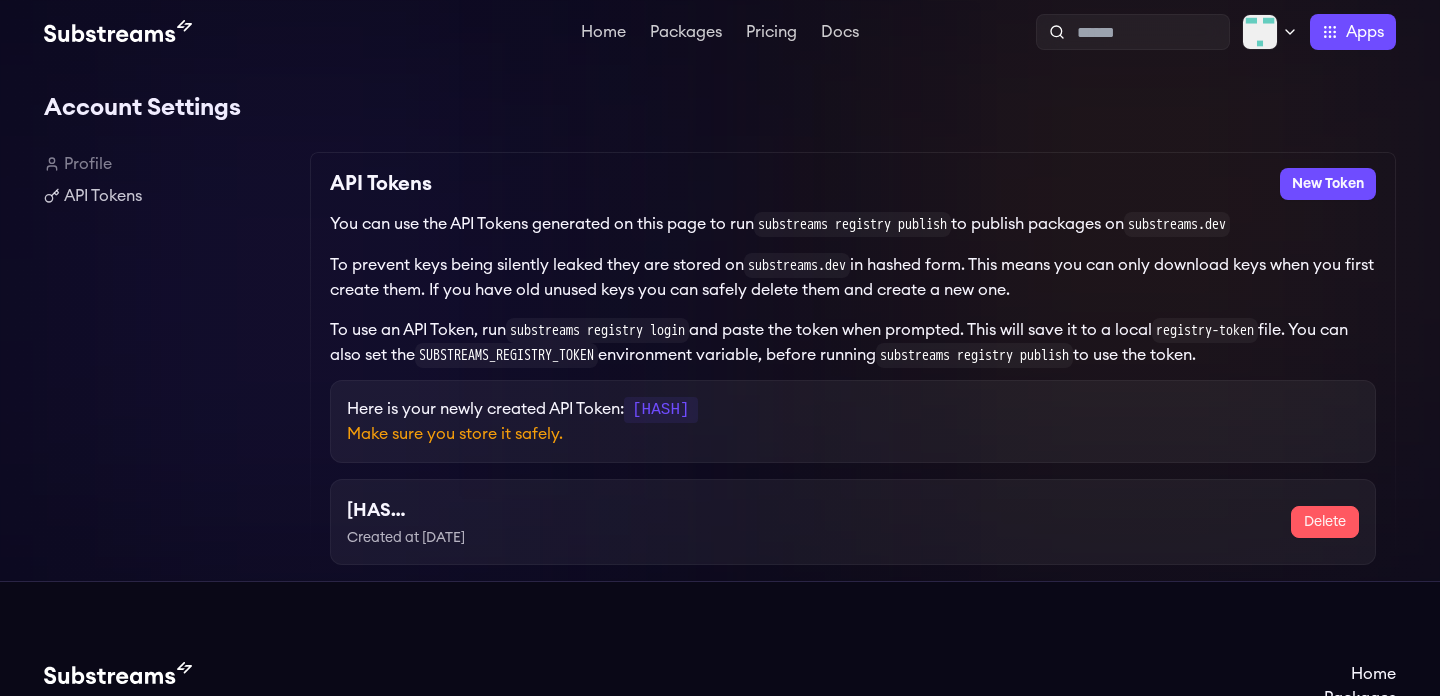 click on "You can use the API Tokens generated on this page to run  substreams registry publish  to publish packages on  substreams.dev" at bounding box center (853, 224) 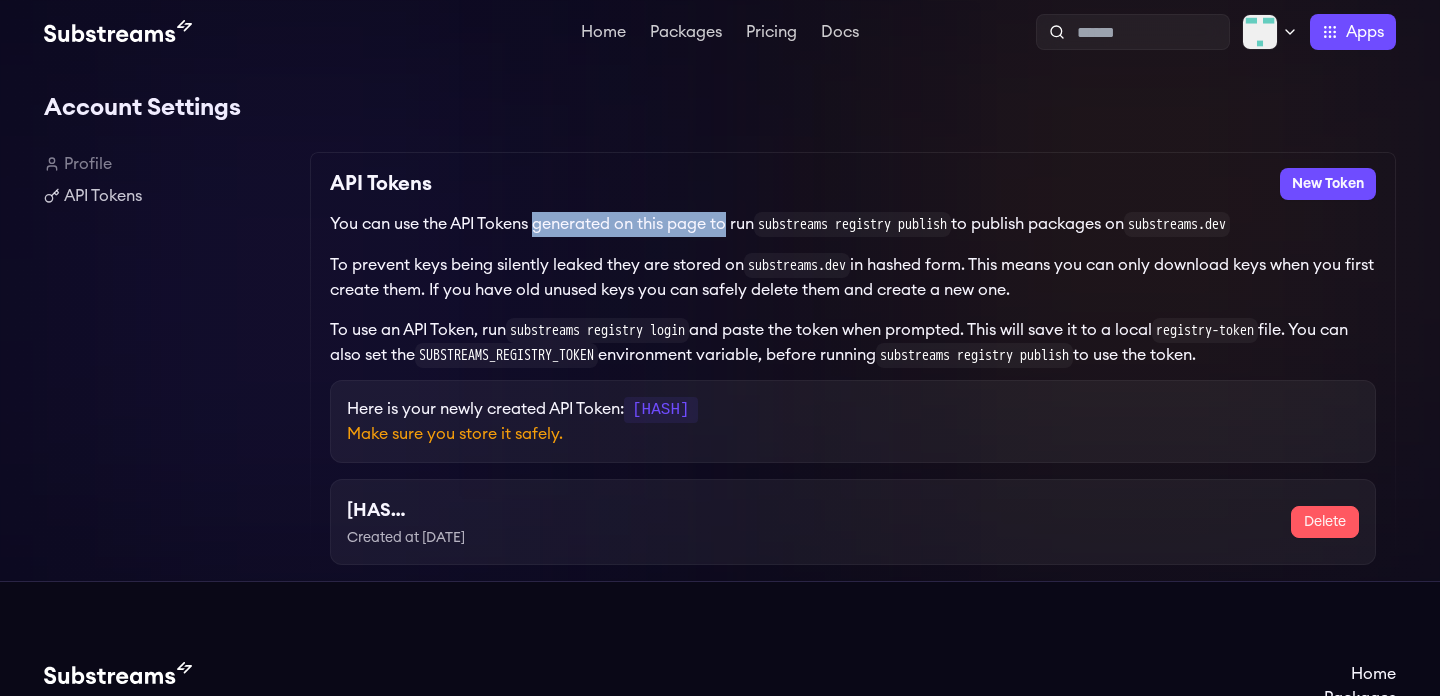 drag, startPoint x: 587, startPoint y: 227, endPoint x: 718, endPoint y: 227, distance: 131 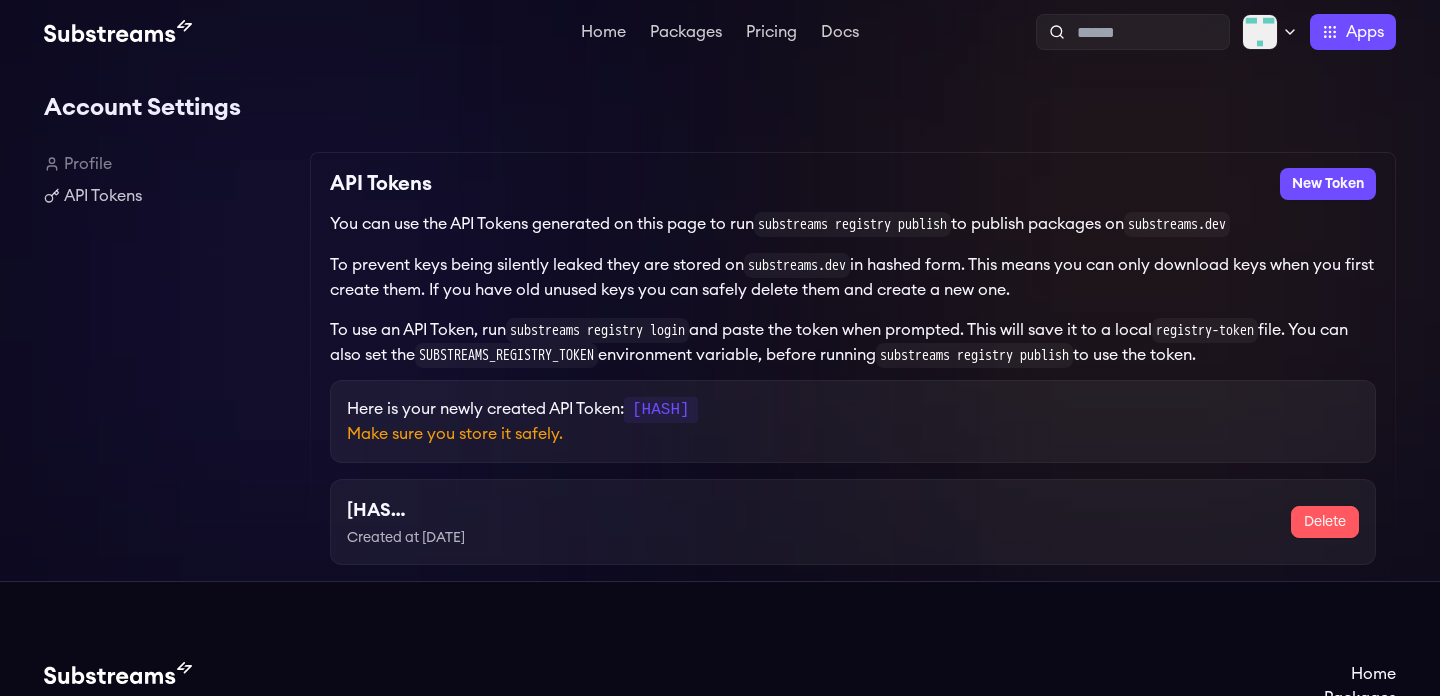 click on "substreams registry publish" at bounding box center [852, 224] 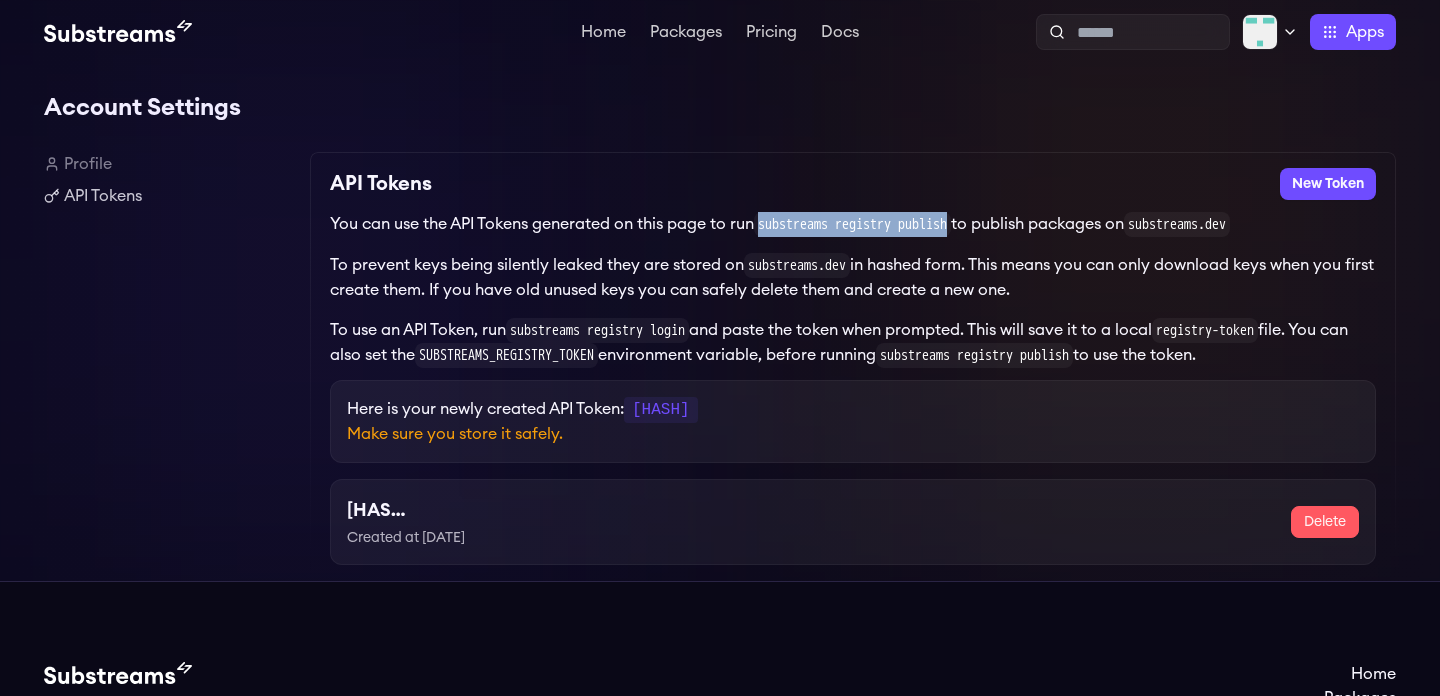 drag, startPoint x: 774, startPoint y: 227, endPoint x: 948, endPoint y: 227, distance: 174 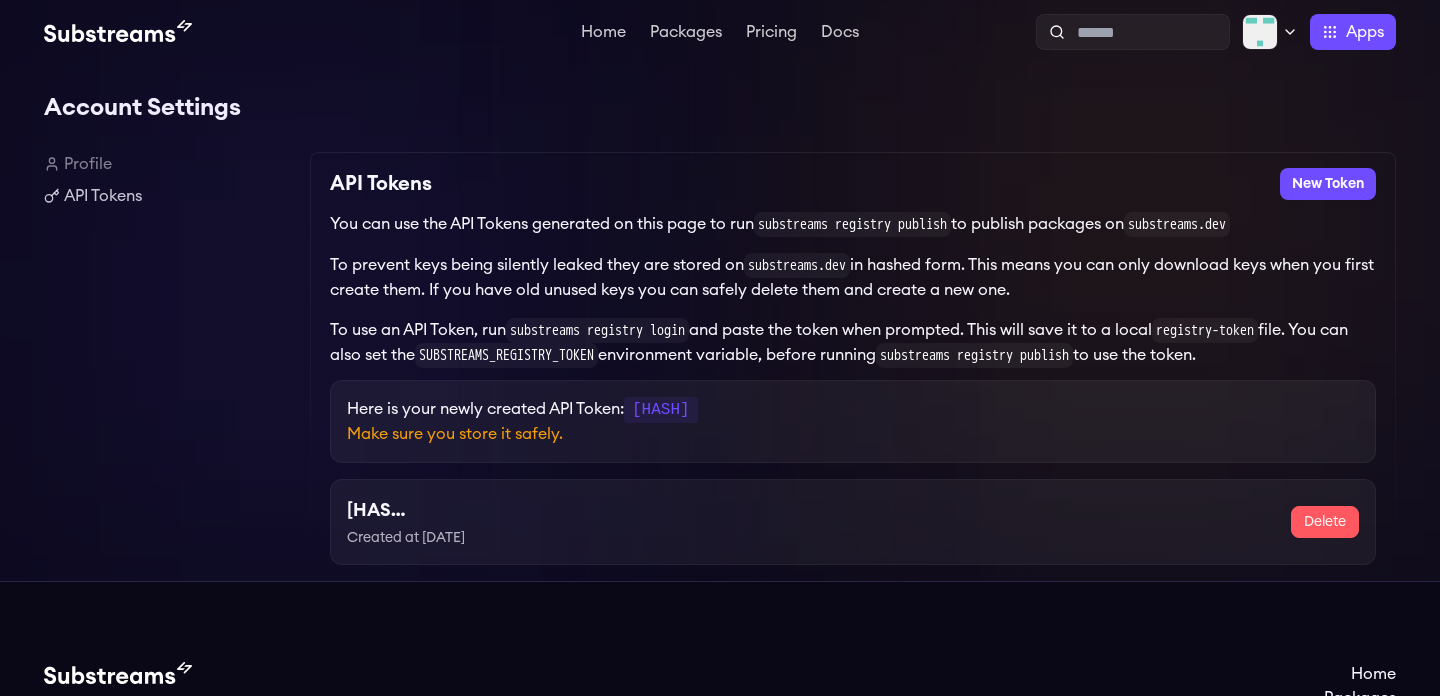 click on "You can use the API Tokens generated on this page to run  substreams registry publish  to publish packages on  substreams.dev" at bounding box center (853, 224) 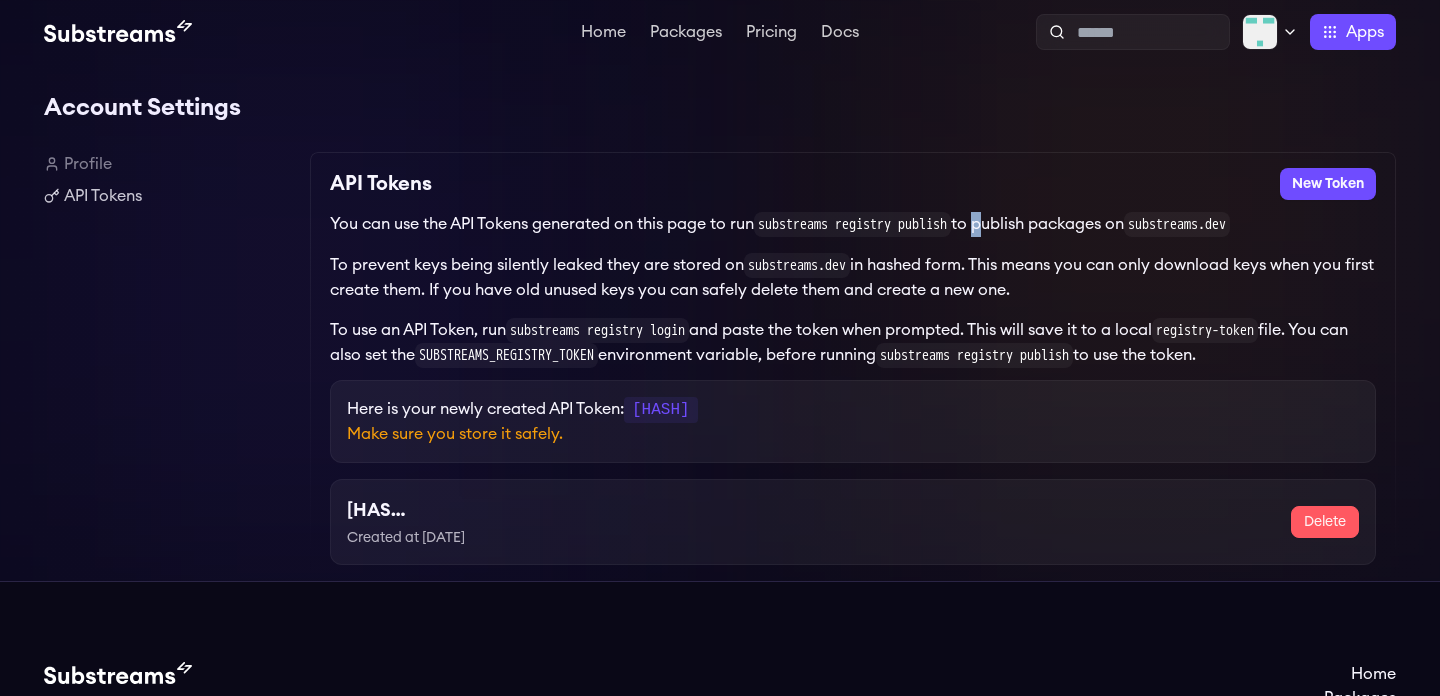 click on "You can use the API Tokens generated on this page to run  substreams registry publish  to publish packages on  substreams.dev" at bounding box center [853, 224] 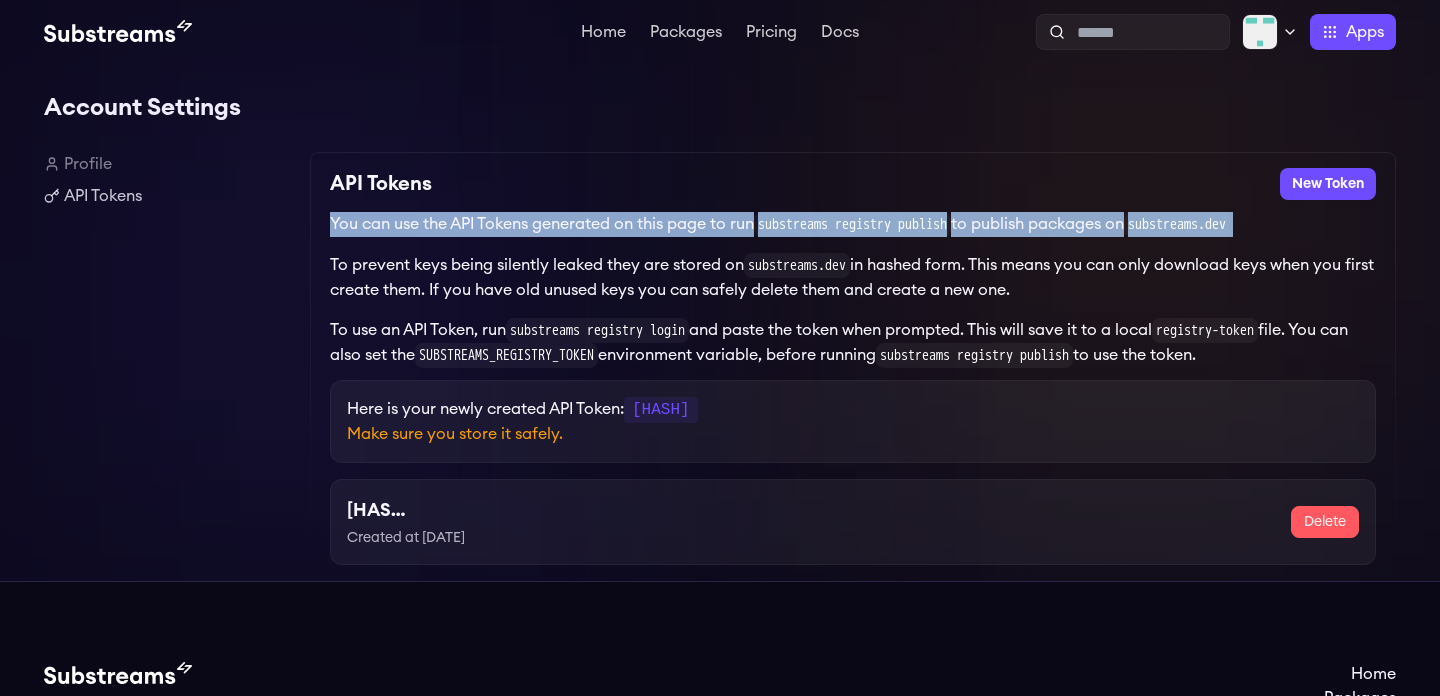 click on "You can use the API Tokens generated on this page to run  substreams registry publish  to publish packages on  substreams.dev" at bounding box center (853, 224) 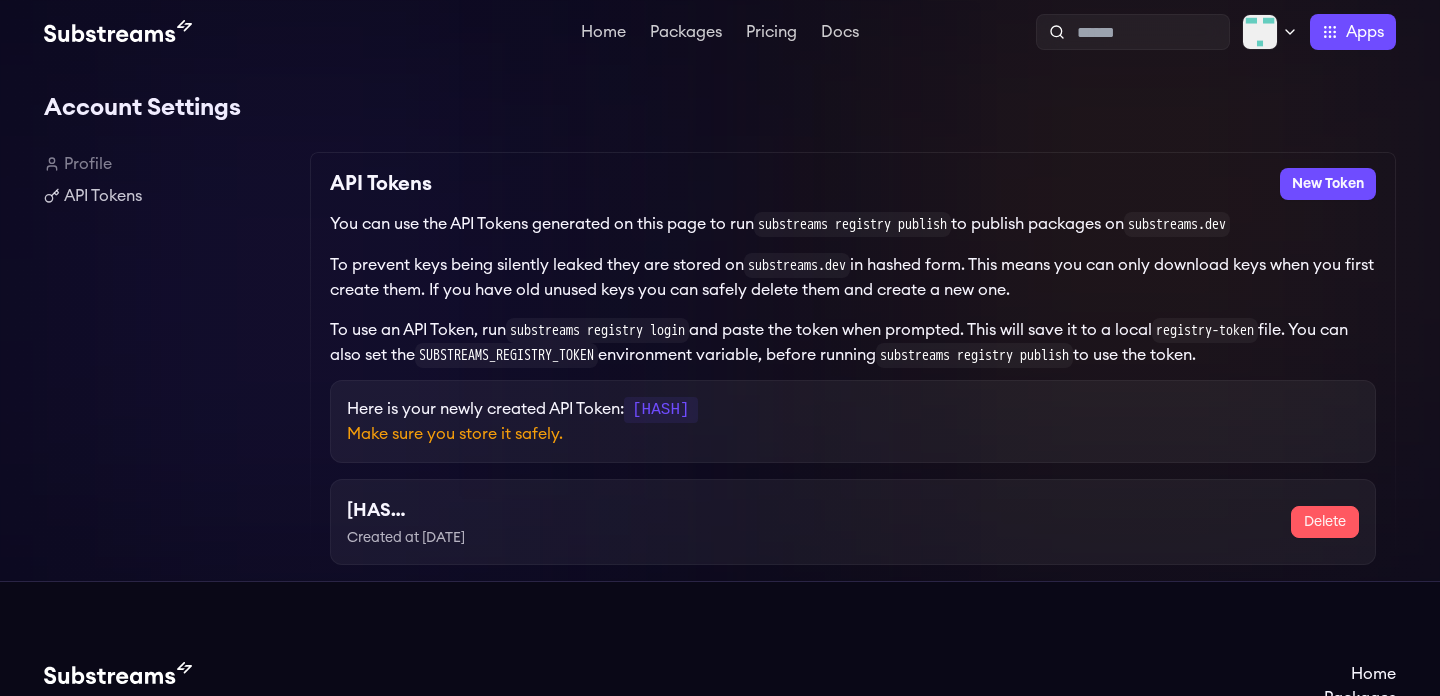 click on "To prevent keys being silently leaked they are stored on  substreams.dev  in hashed form. This means you can only download keys when you first create them. If you have old unused keys you can safely delete them and create a new one." at bounding box center (853, 277) 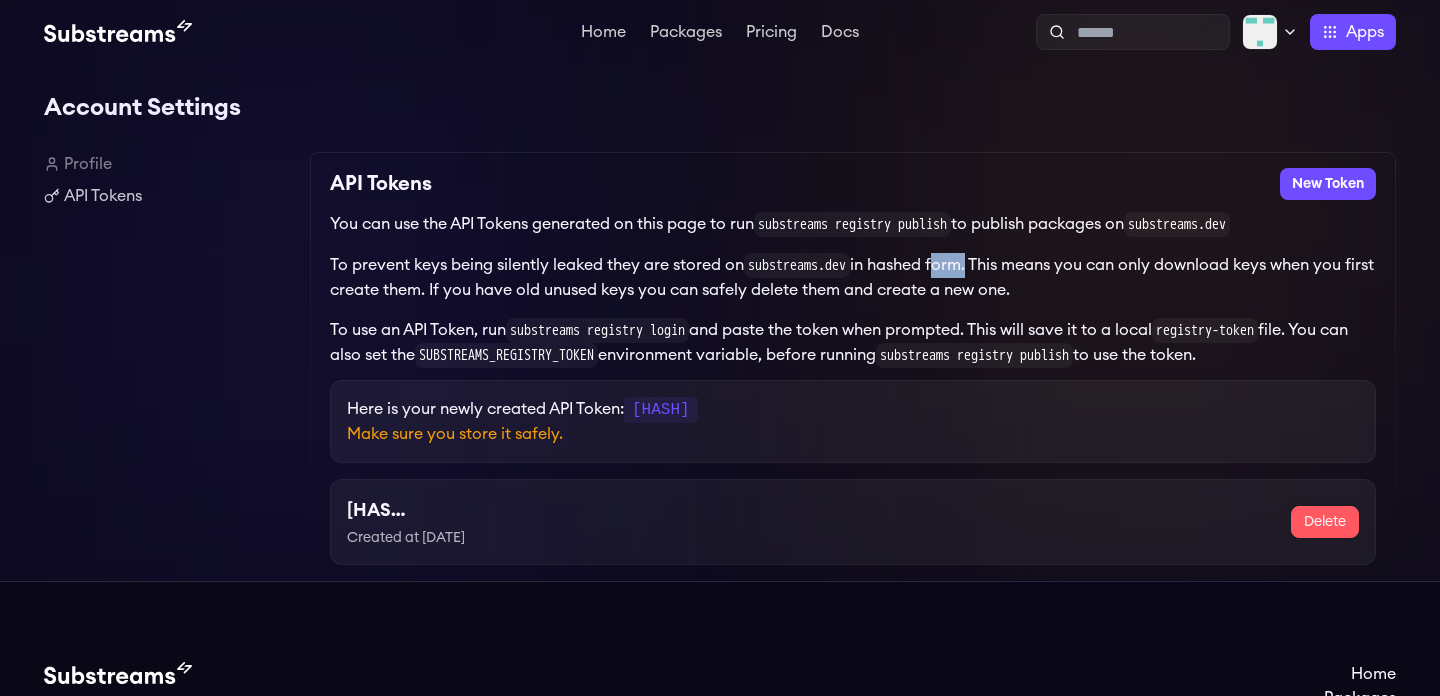 click on "To prevent keys being silently leaked they are stored on  substreams.dev  in hashed form. This means you can only download keys when you first create them. If you have old unused keys you can safely delete them and create a new one." at bounding box center (853, 277) 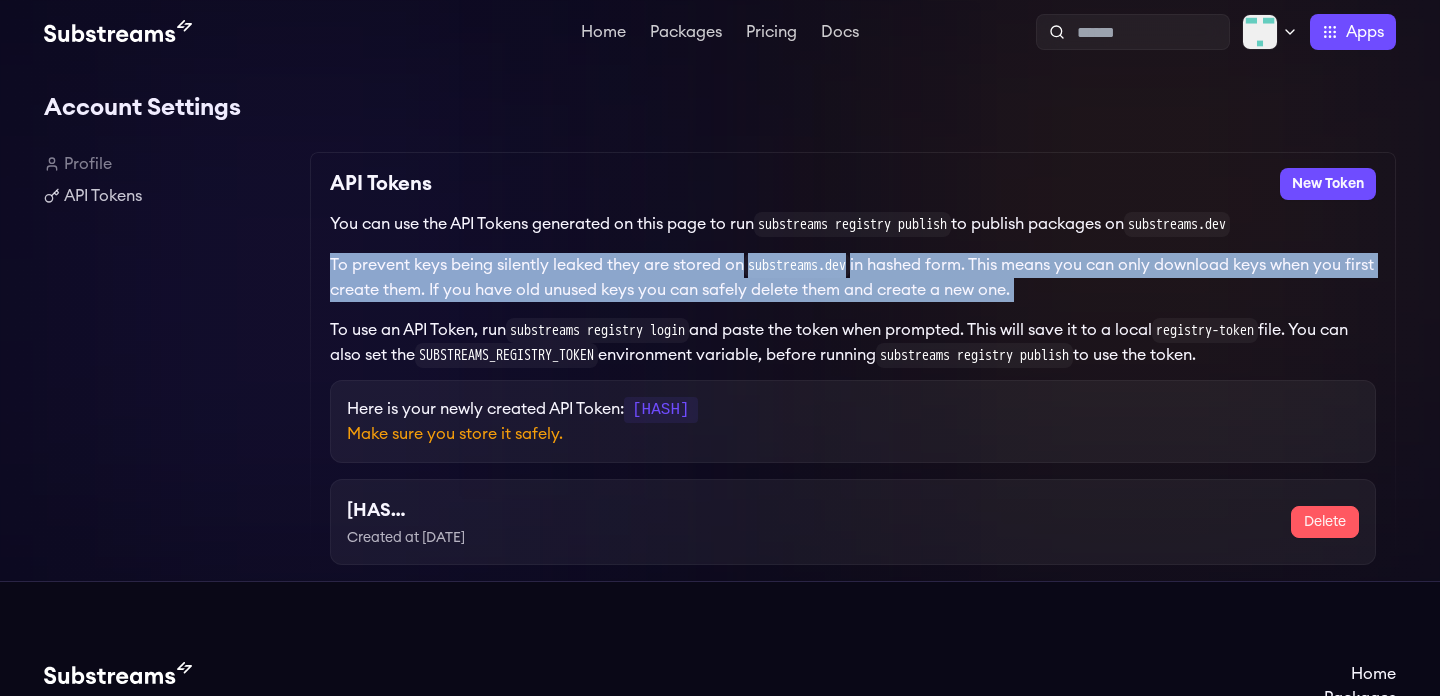 click on "To prevent keys being silently leaked they are stored on  substreams.dev  in hashed form. This means you can only download keys when you first create them. If you have old unused keys you can safely delete them and create a new one." at bounding box center [853, 277] 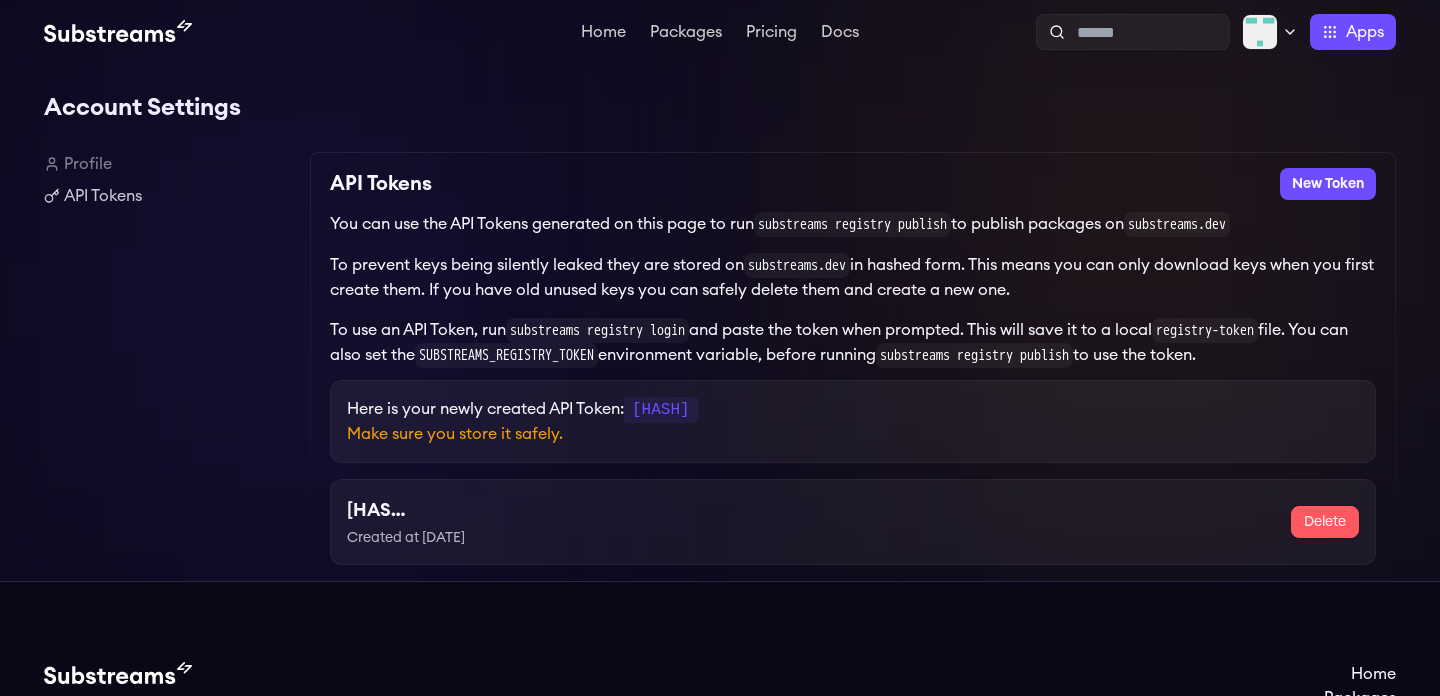 click on "substreams.dev" at bounding box center [852, 224] 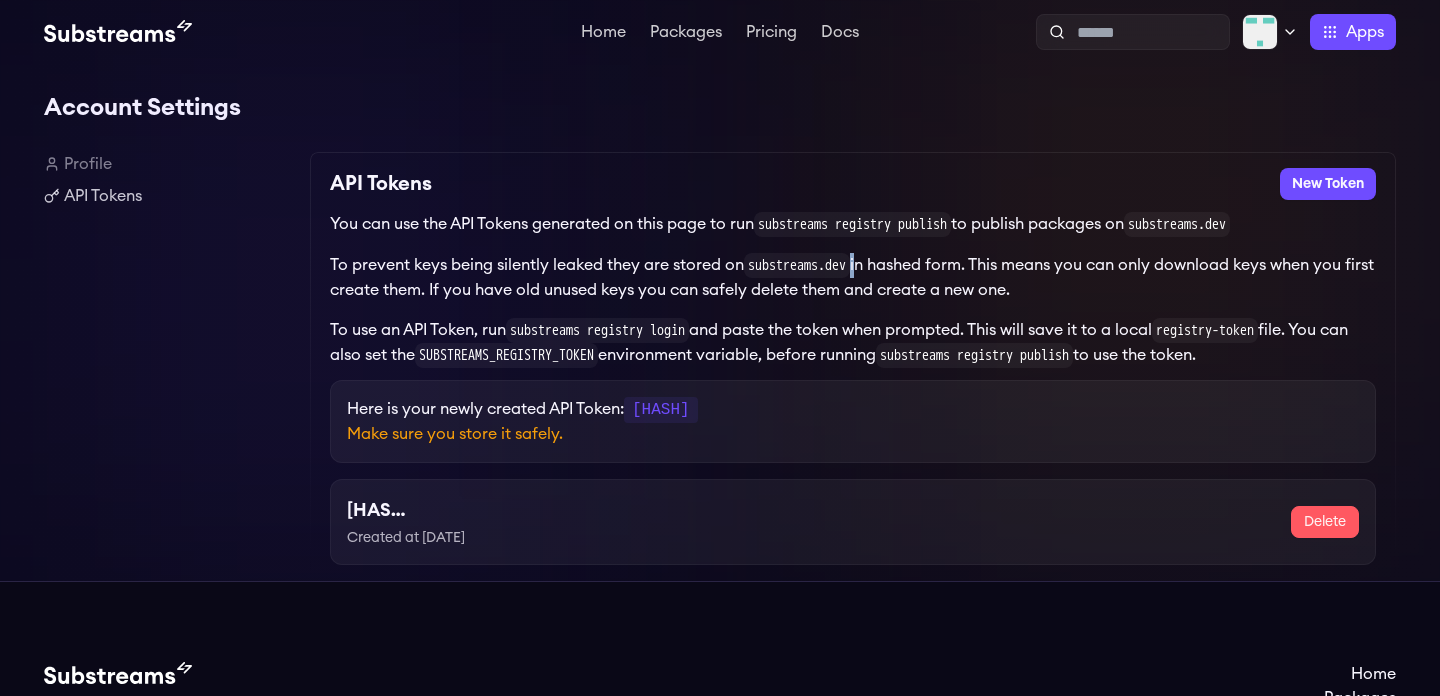 click on "substreams.dev" at bounding box center [852, 224] 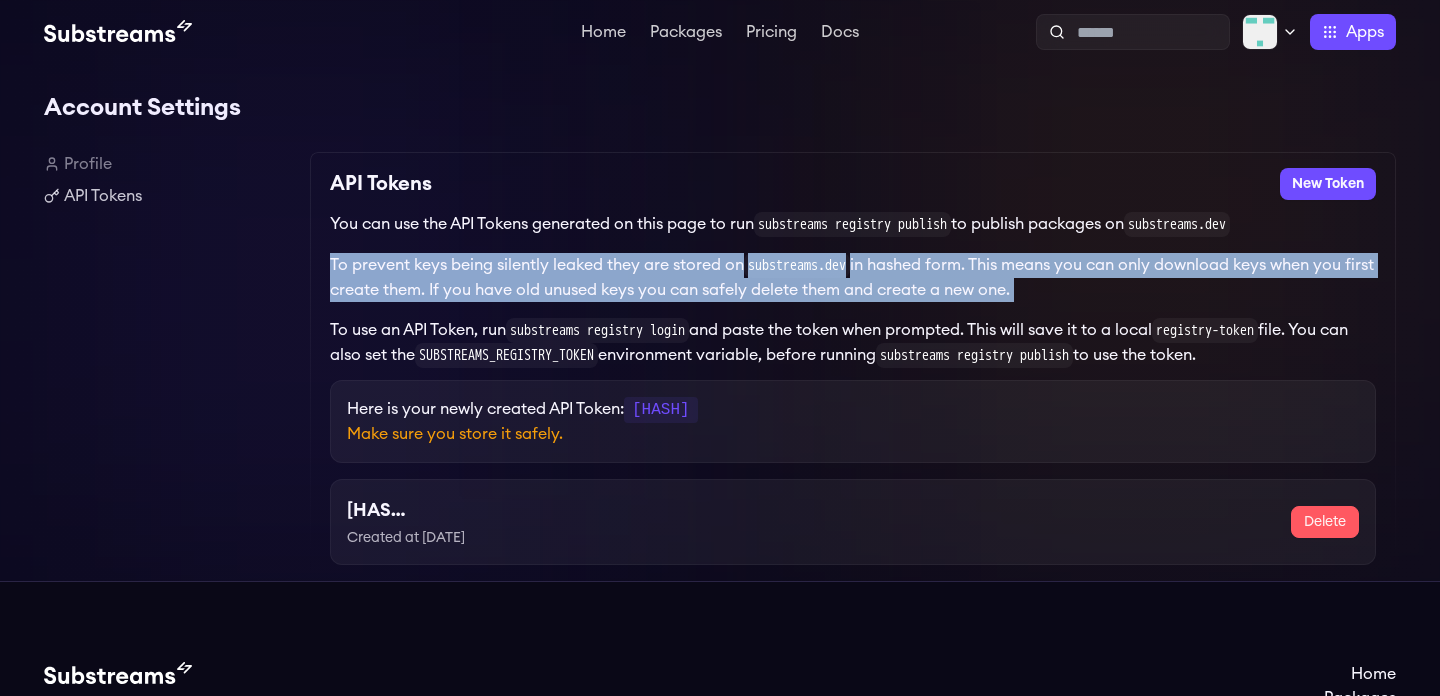 click on "substreams.dev" at bounding box center [852, 224] 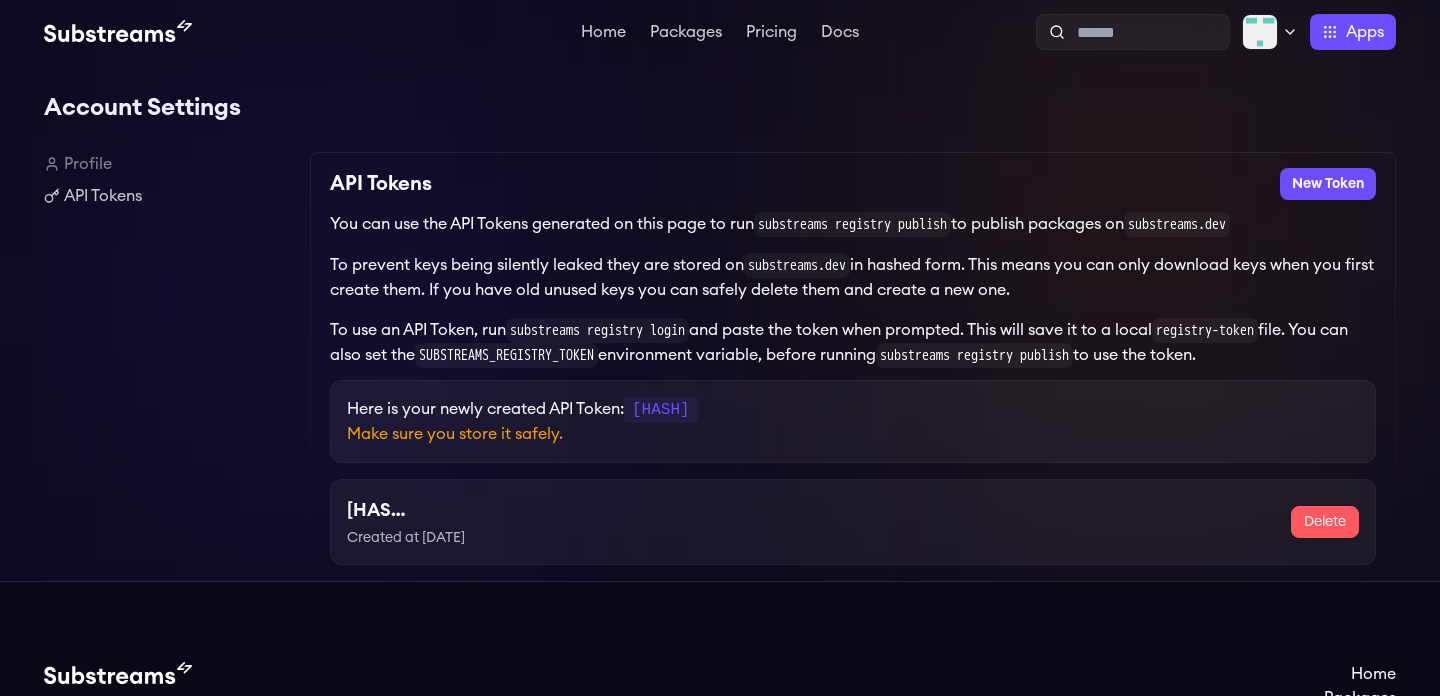 click on "To prevent keys being silently leaked they are stored on  substreams.dev  in hashed form. This means you can only download keys when you first create them. If you have old unused keys you can safely delete them and create a new one." at bounding box center (853, 277) 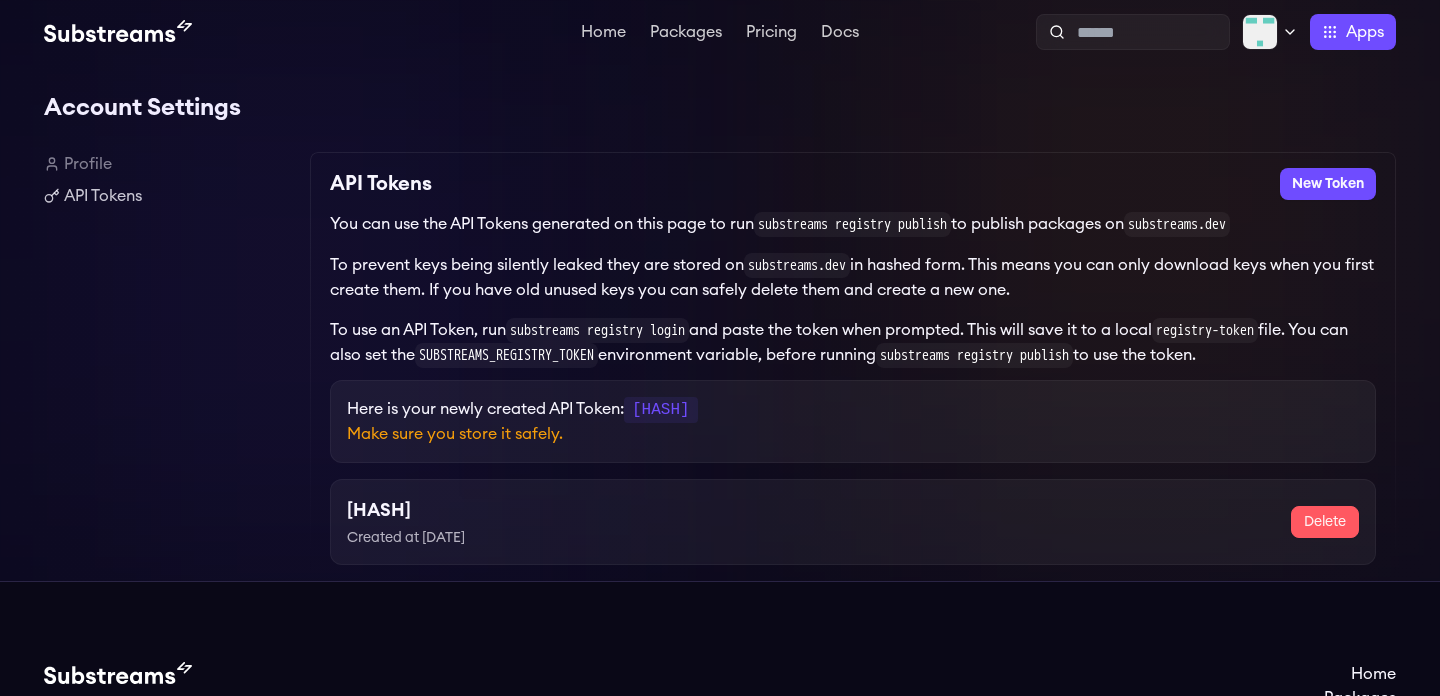 click on "6357a975779ec1240f895aa2c0af1922" at bounding box center (406, 510) 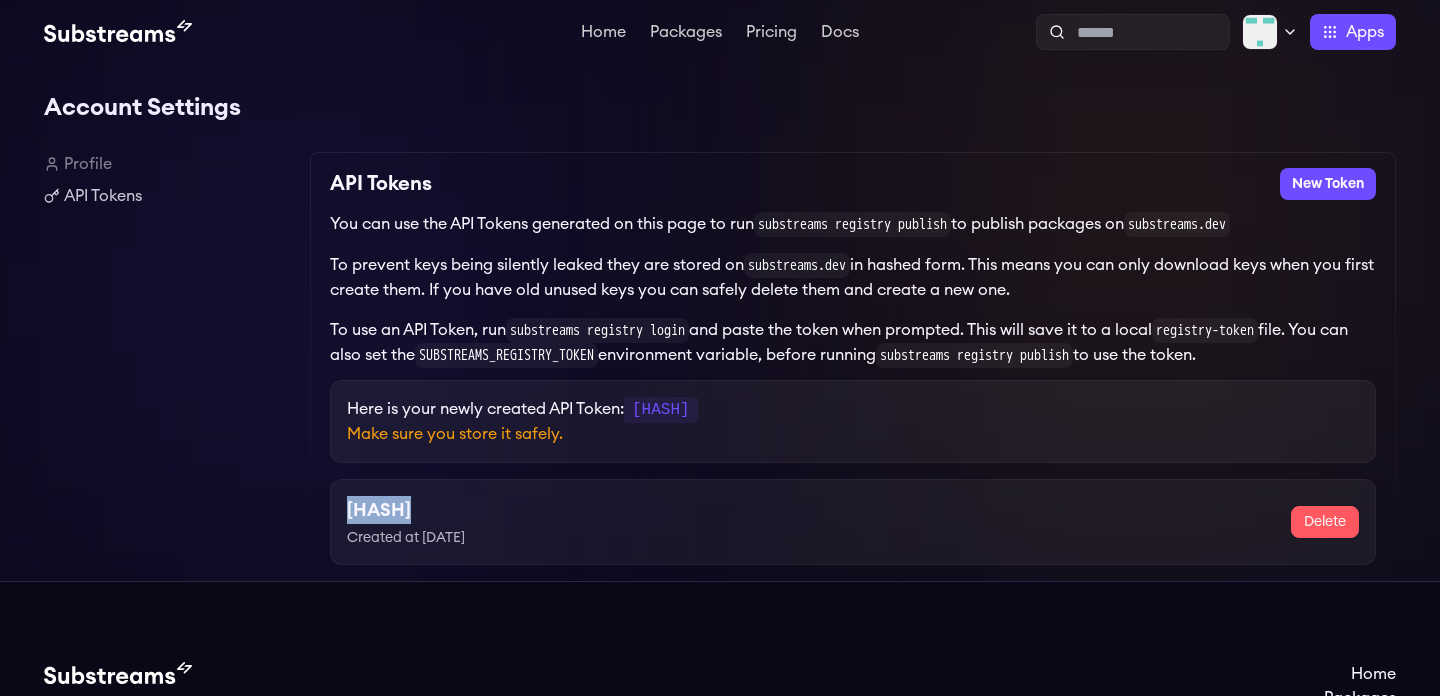 click on "6357a975779ec1240f895aa2c0af1922" at bounding box center [406, 510] 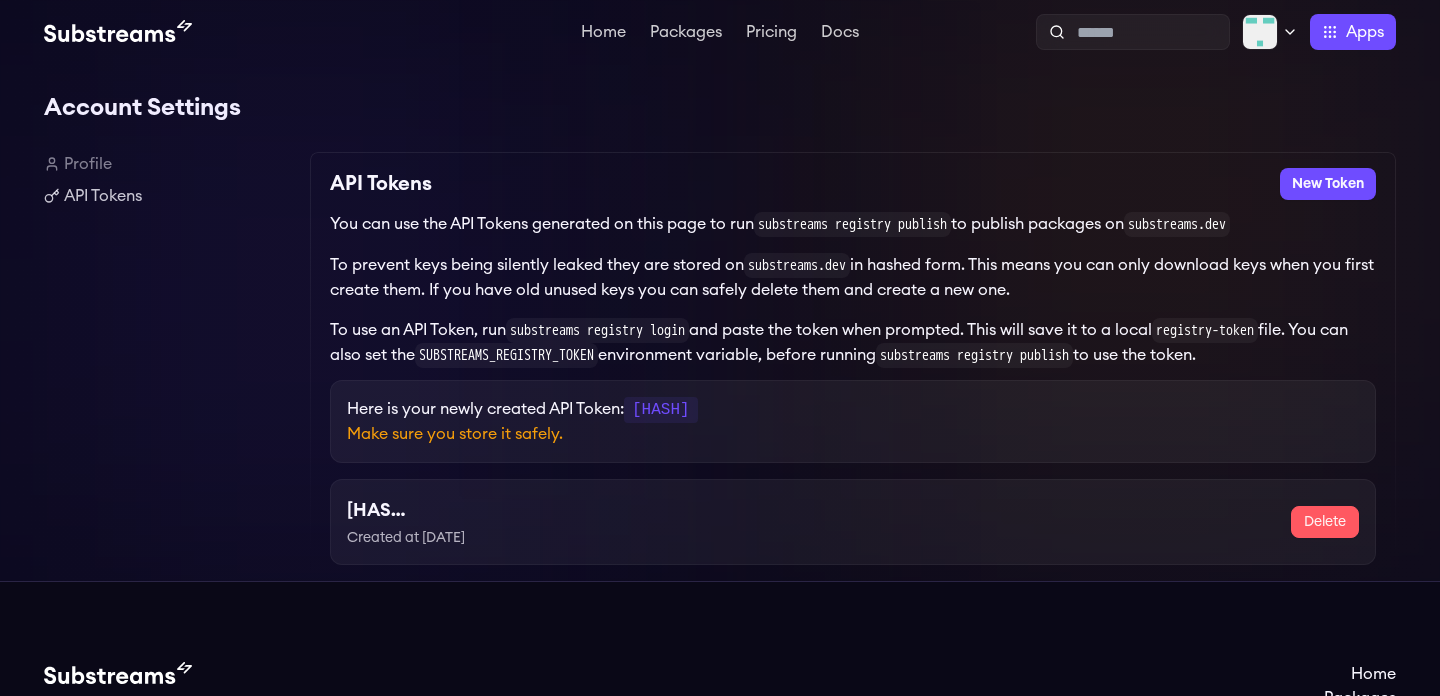 click on "Created at 2025-07-03T10:48:58.942539Z" at bounding box center [406, 538] 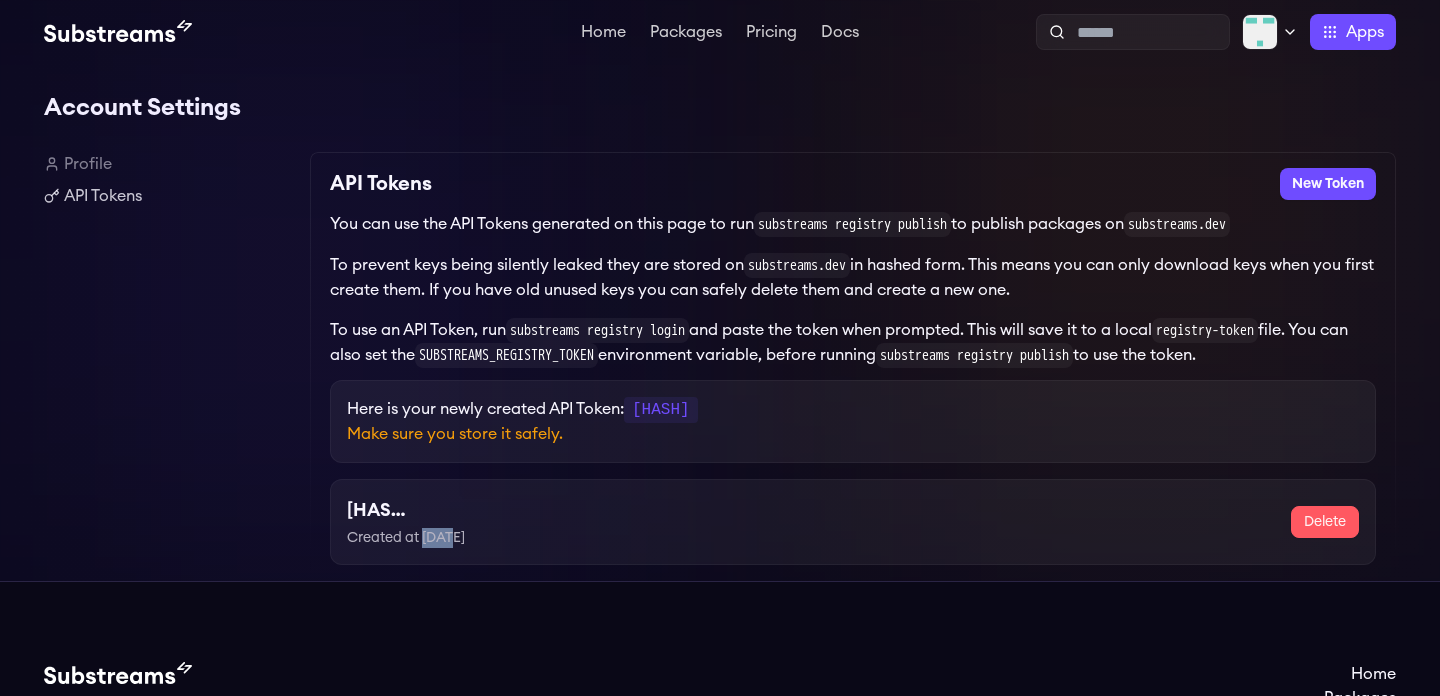 click on "Created at 2025-07-03T10:48:58.942539Z" at bounding box center [406, 538] 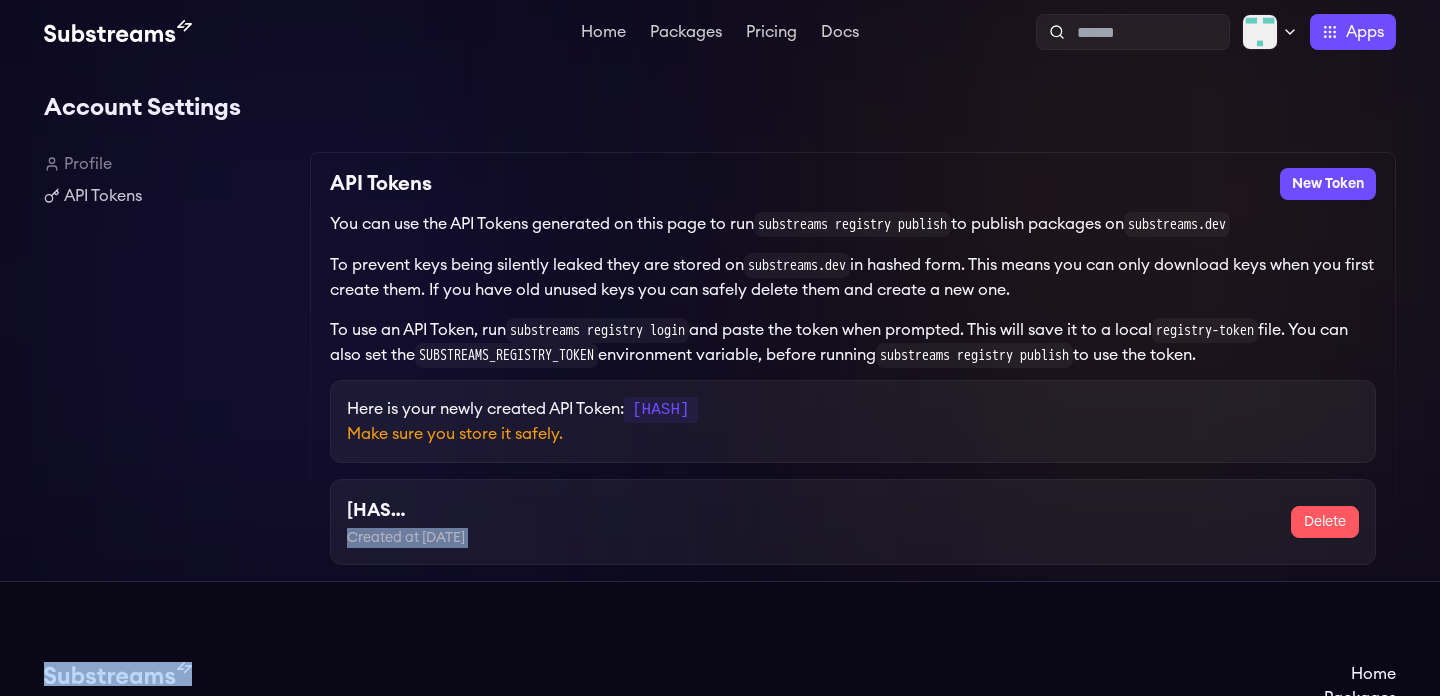 click on "Created at 2025-07-03T10:48:58.942539Z" at bounding box center (406, 538) 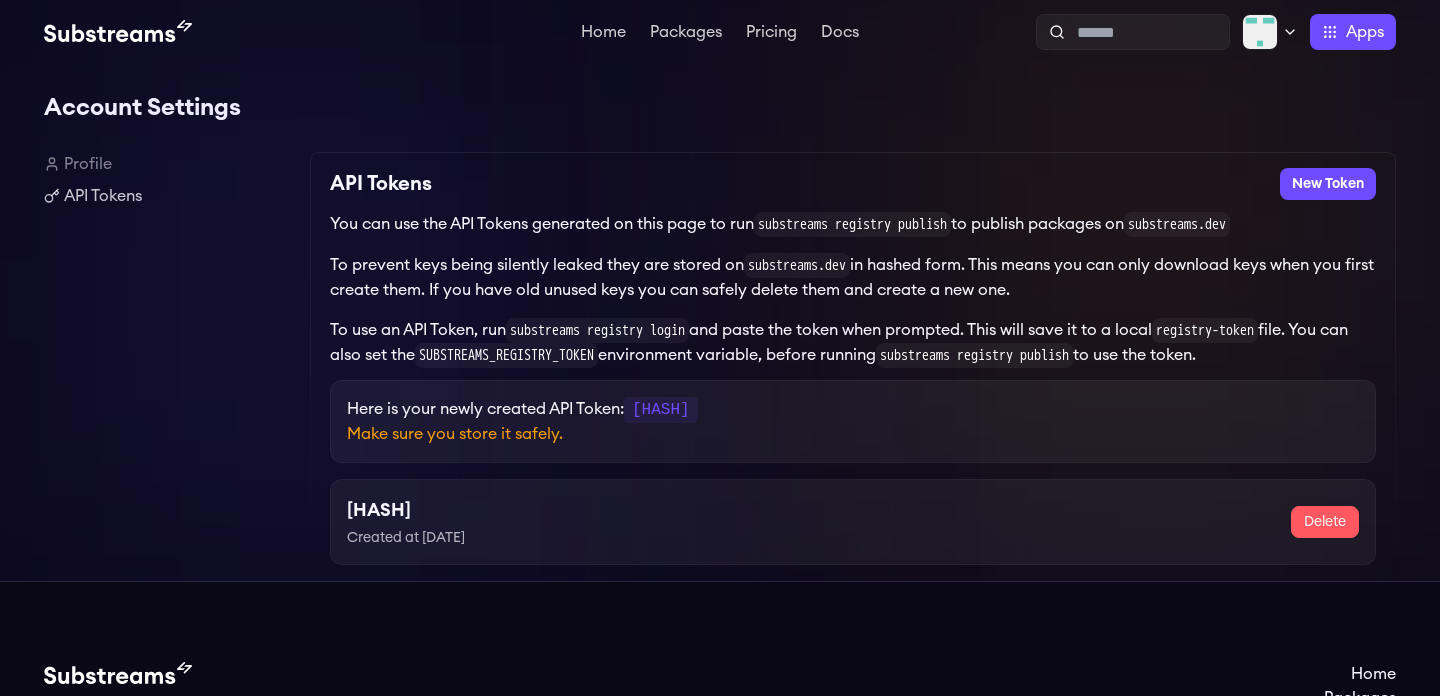 click on "6357a975779ec1240f895aa2c0af1922" at bounding box center [406, 510] 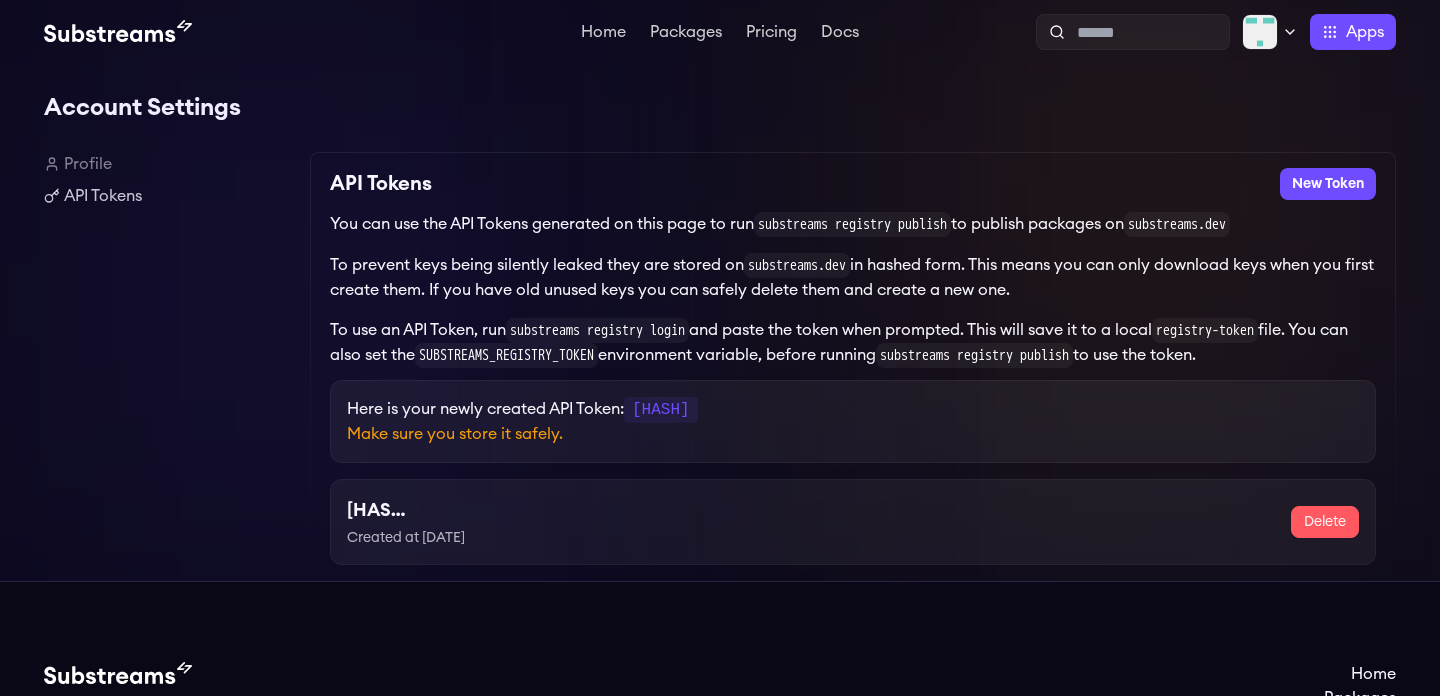 click on "API Tokens" at bounding box center [381, 184] 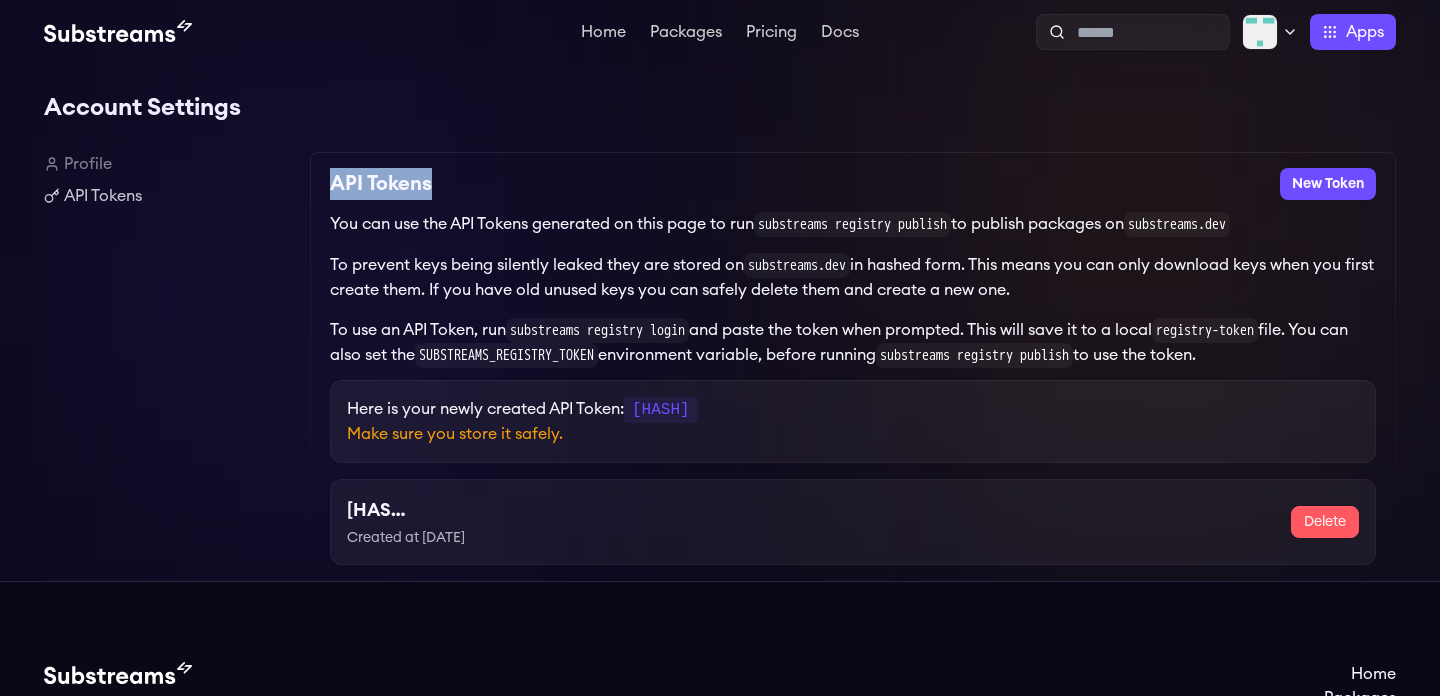 drag, startPoint x: 345, startPoint y: 184, endPoint x: 385, endPoint y: 183, distance: 40.012497 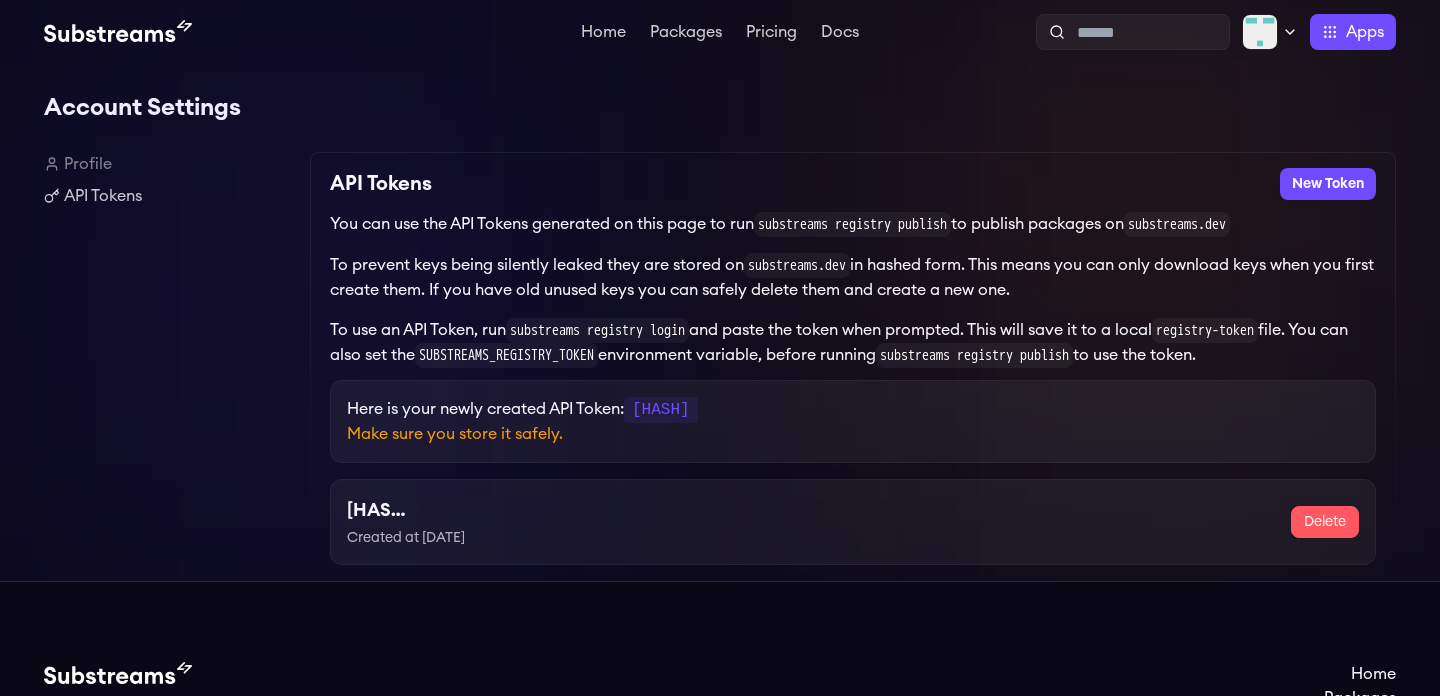 click on "You can use the API Tokens generated on this page to run  substreams registry publish  to publish packages on  substreams.dev" at bounding box center [853, 224] 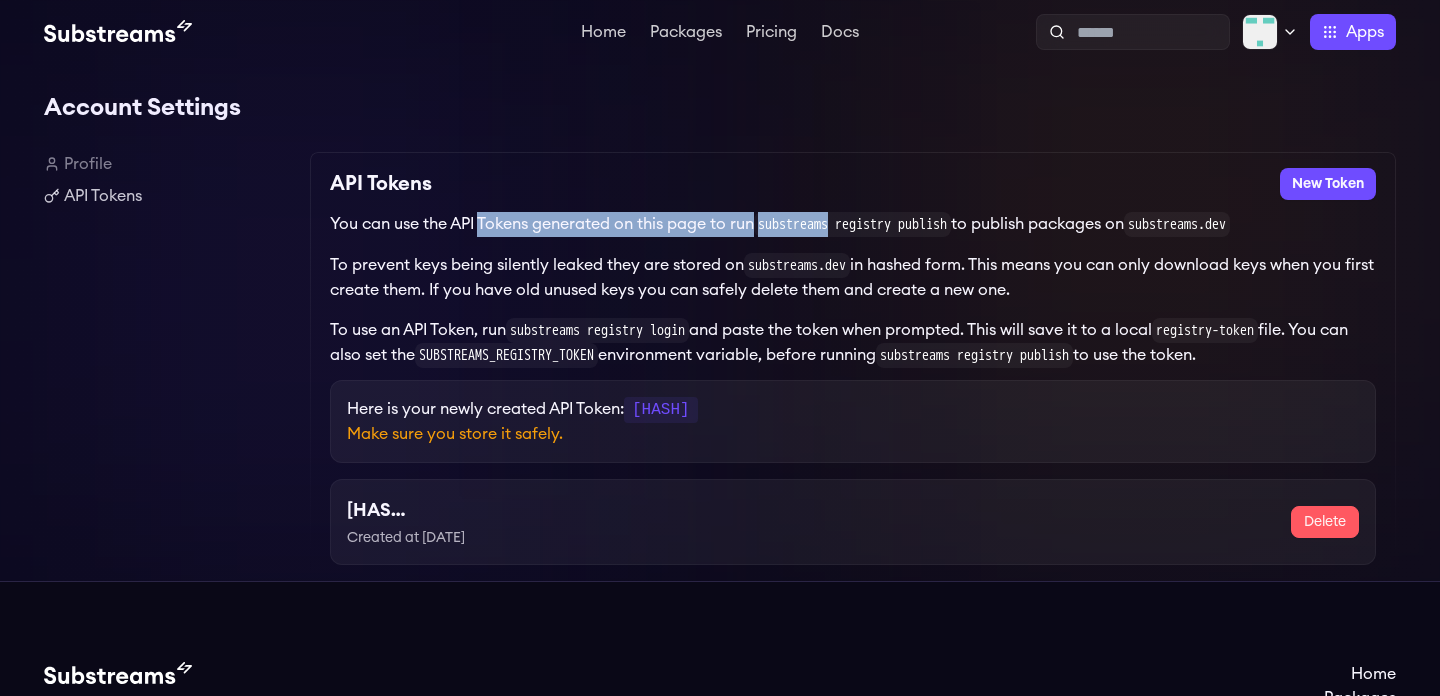 click on "substreams registry publish" at bounding box center [852, 224] 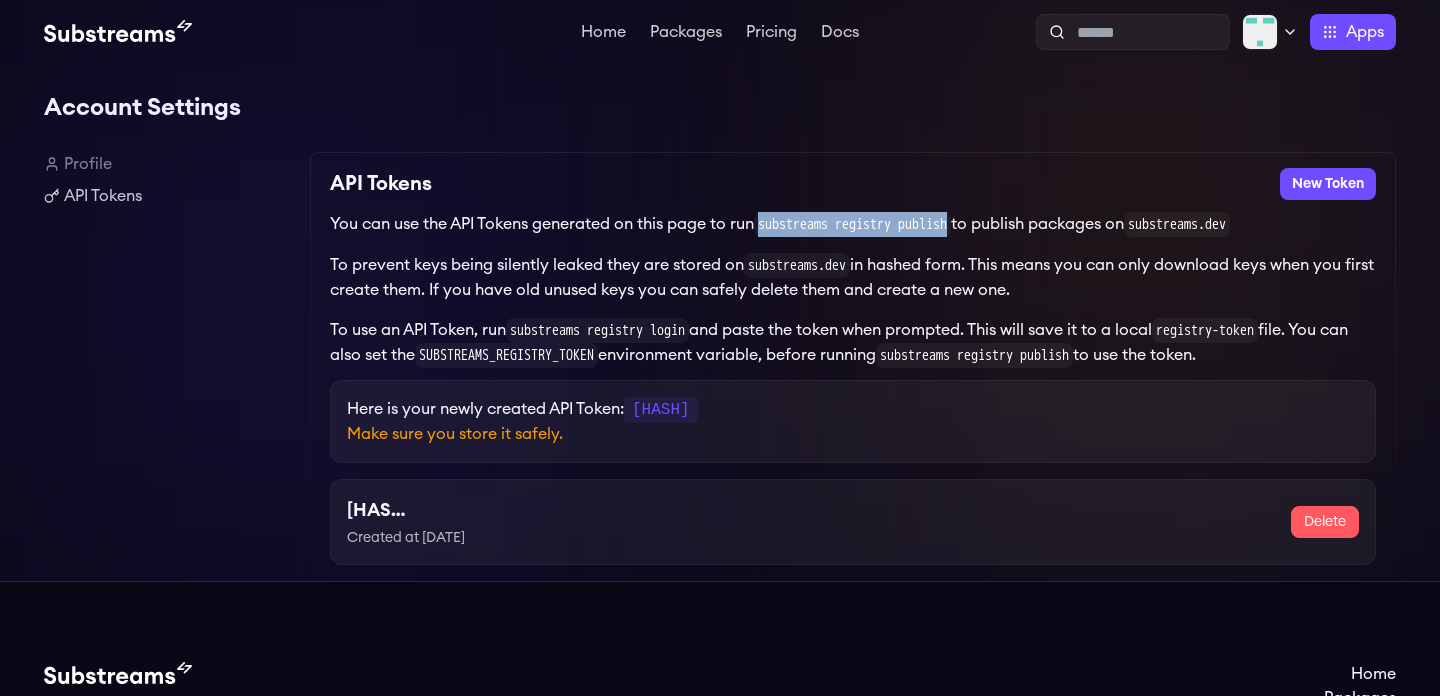 drag, startPoint x: 803, startPoint y: 223, endPoint x: 982, endPoint y: 223, distance: 179 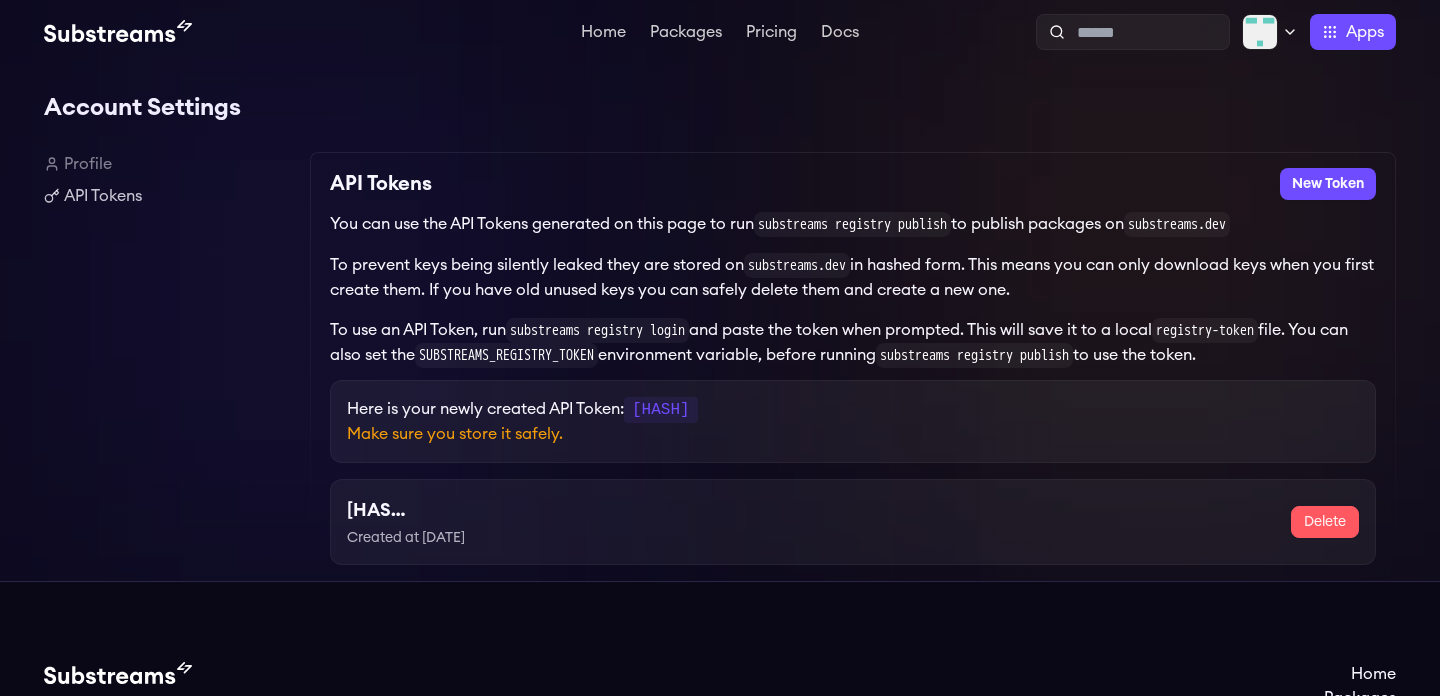 click on "You can use the API Tokens generated on this page to run  substreams registry publish  to publish packages on  substreams.dev" at bounding box center (853, 224) 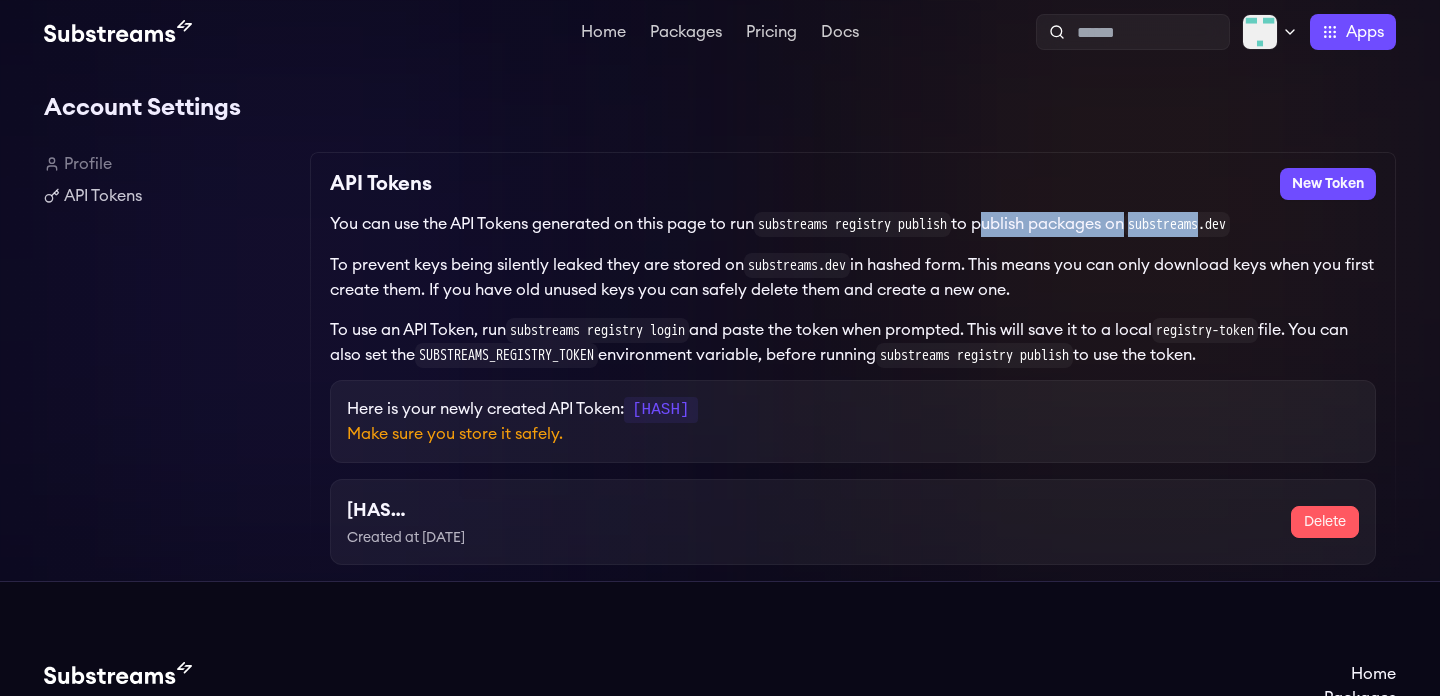 drag, startPoint x: 1031, startPoint y: 223, endPoint x: 1263, endPoint y: 227, distance: 232.03448 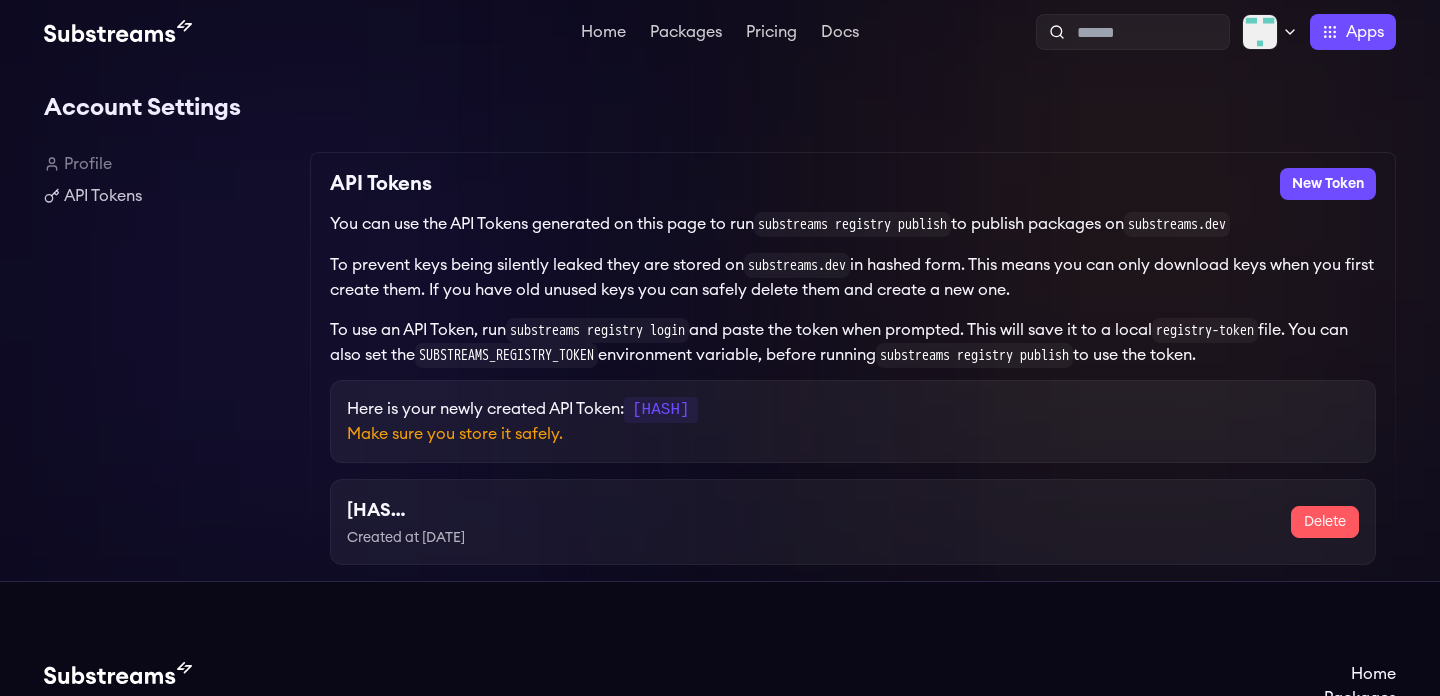 click on "To prevent keys being silently leaked they are stored on  substreams.dev  in hashed form. This means you can only download keys when you first create them. If you have old unused keys you can safely delete them and create a new one." at bounding box center [853, 277] 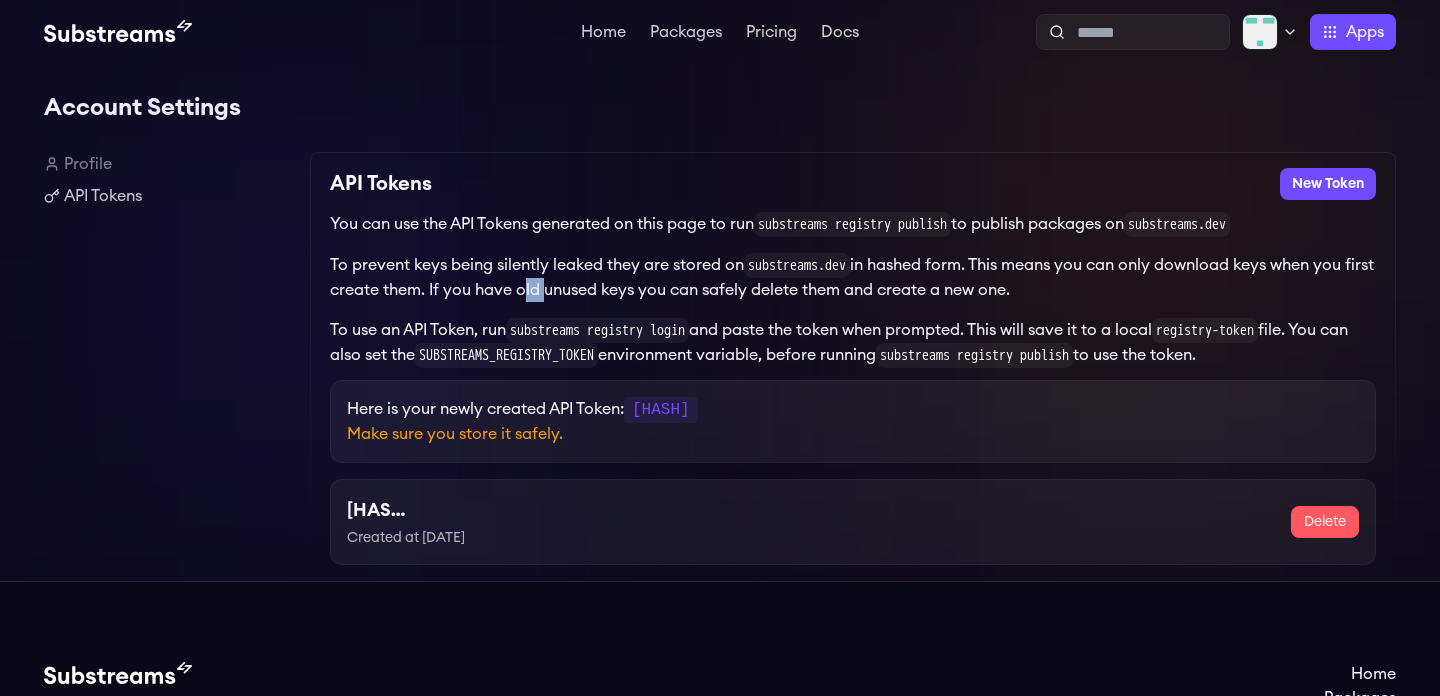 click on "To prevent keys being silently leaked they are stored on  substreams.dev  in hashed form. This means you can only download keys when you first create them. If you have old unused keys you can safely delete them and create a new one." at bounding box center [853, 277] 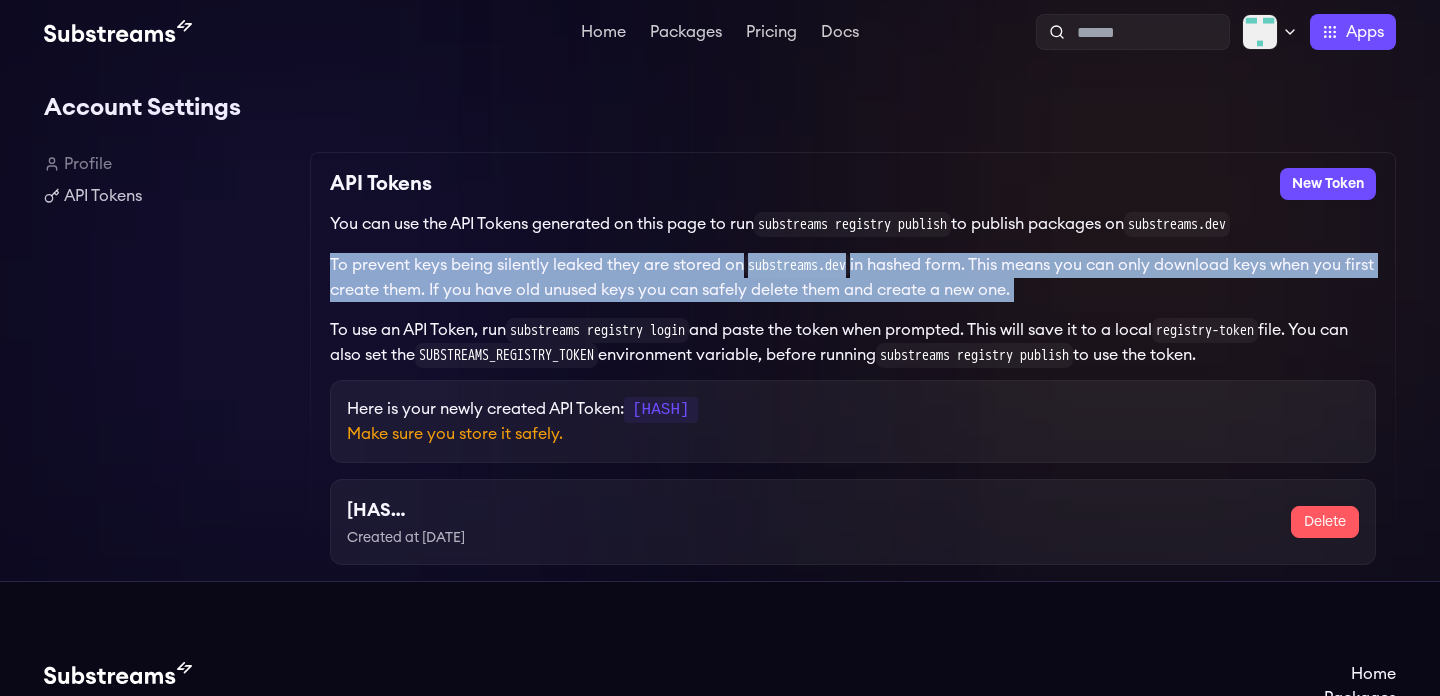 drag, startPoint x: 550, startPoint y: 285, endPoint x: 659, endPoint y: 285, distance: 109 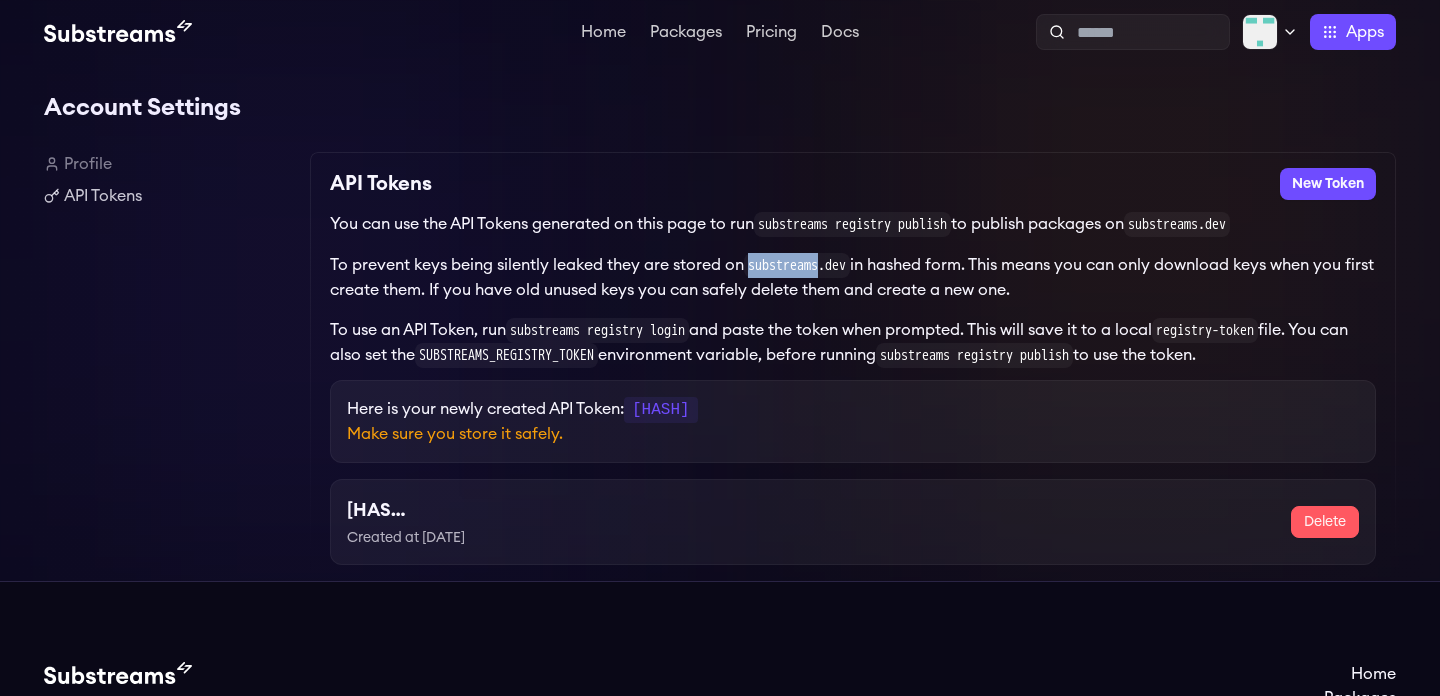 drag, startPoint x: 789, startPoint y: 268, endPoint x: 838, endPoint y: 268, distance: 49 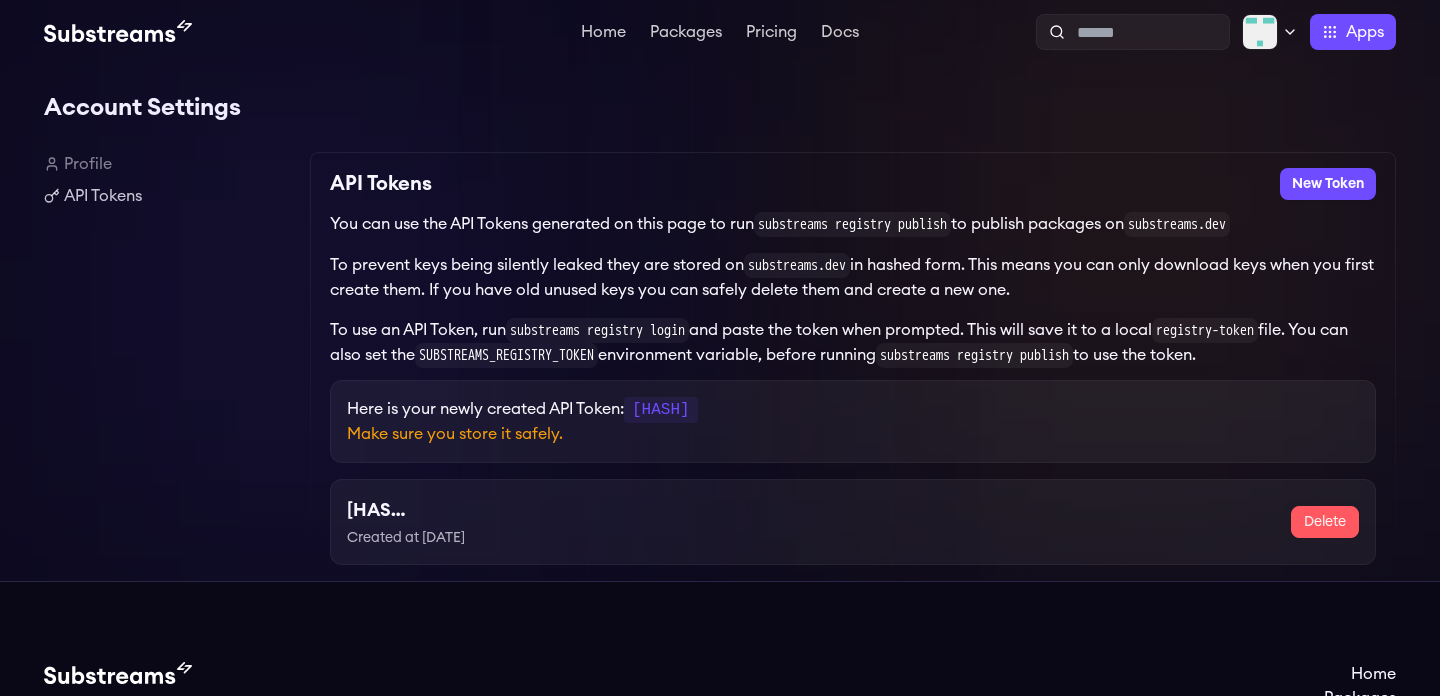 click on "To prevent keys being silently leaked they are stored on  substreams.dev  in hashed form. This means you can only download keys when you first create them. If you have old unused keys you can safely delete them and create a new one." at bounding box center (853, 277) 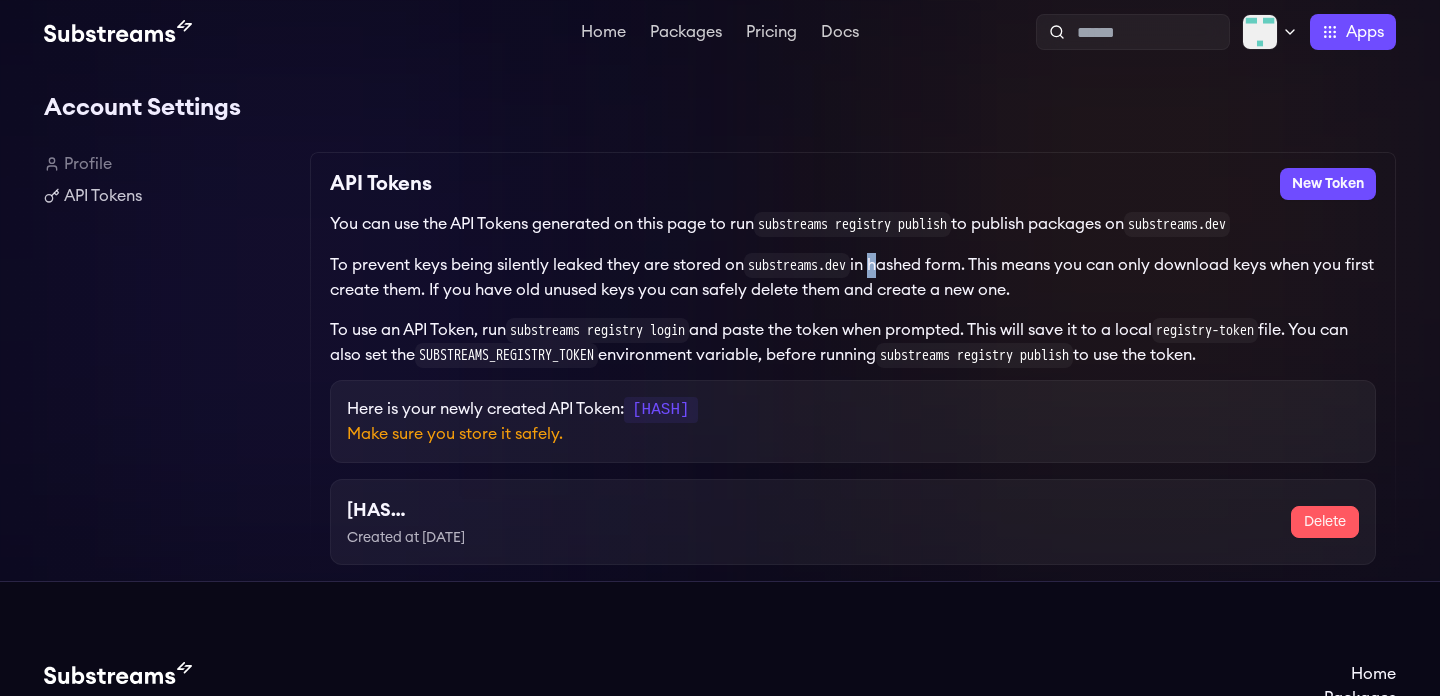 click on "To prevent keys being silently leaked they are stored on  substreams.dev  in hashed form. This means you can only download keys when you first create them. If you have old unused keys you can safely delete them and create a new one." at bounding box center [853, 277] 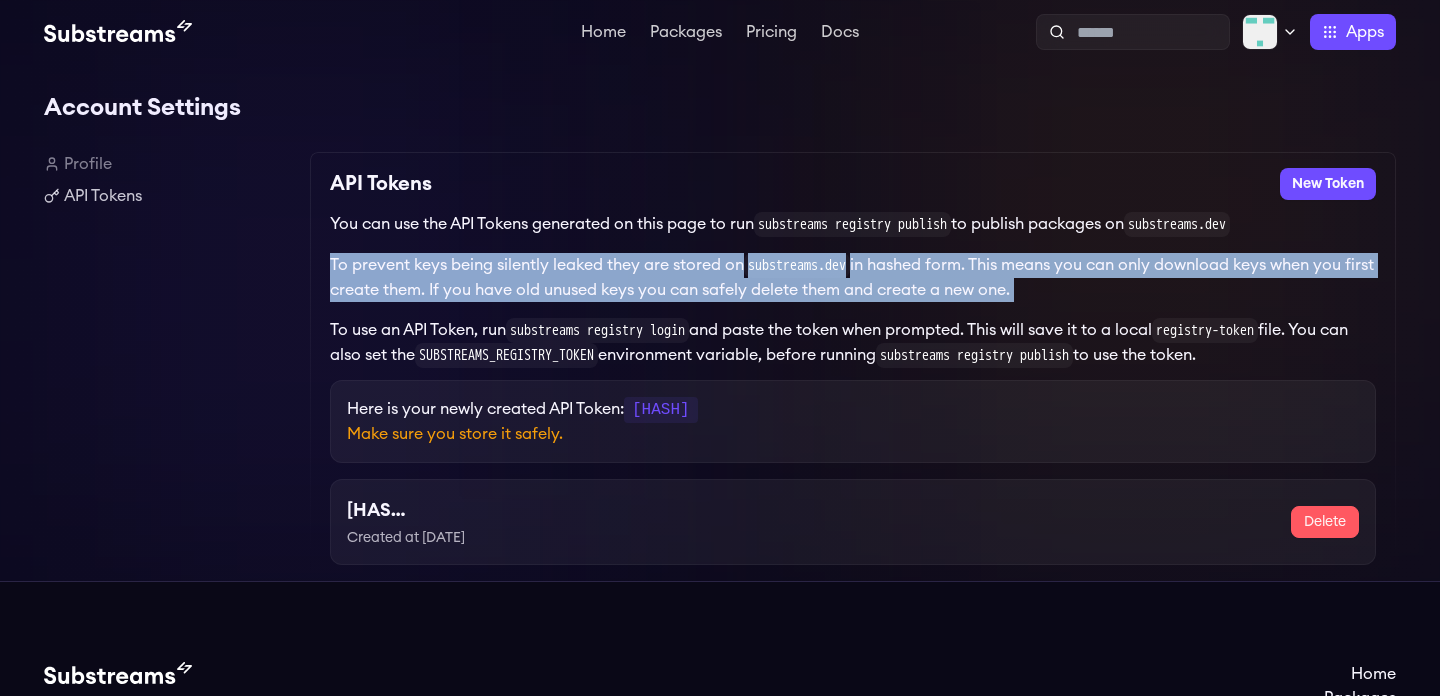 click on "To prevent keys being silently leaked they are stored on  substreams.dev  in hashed form. This means you can only download keys when you first create them. If you have old unused keys you can safely delete them and create a new one." at bounding box center [853, 277] 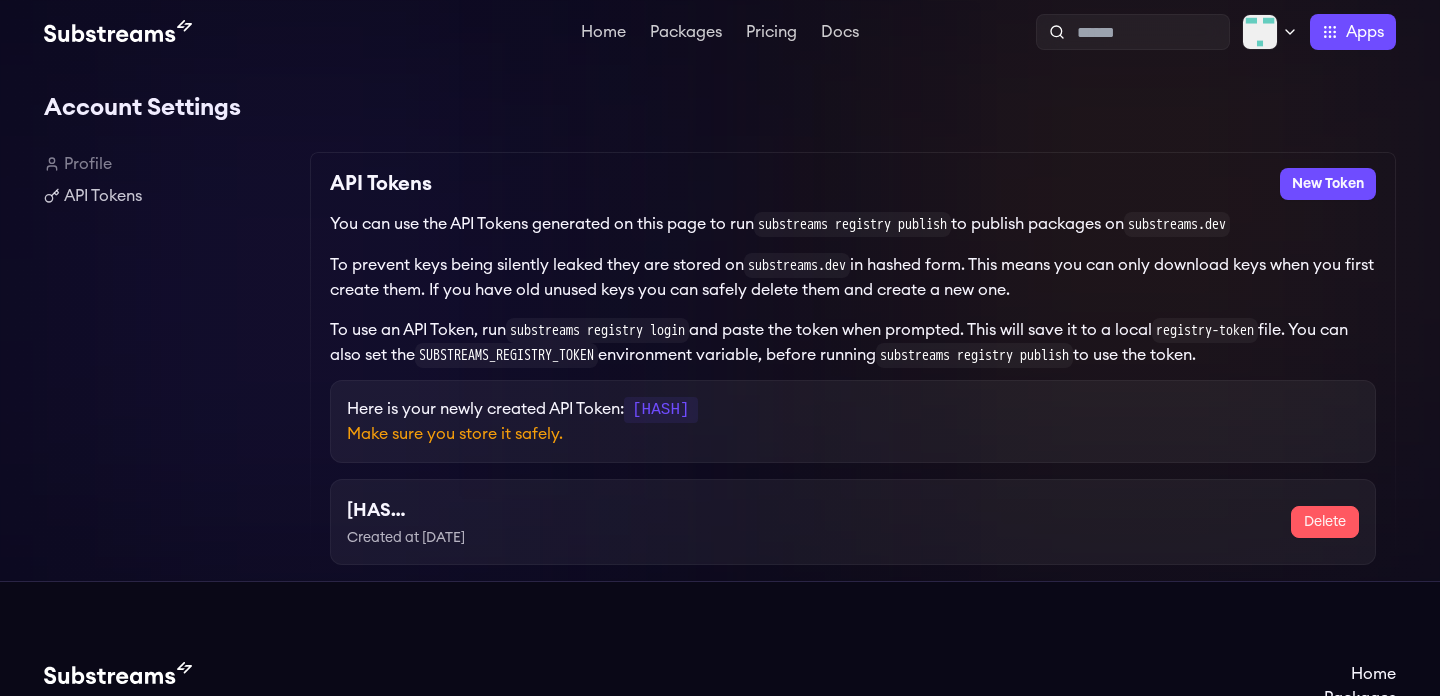 click on "To use an API Token, run  substreams registry login  and paste the token when prompted. This will save it to a local  registry-token  file. You can also set the  SUBSTREAMS_REGISTRY_TOKEN  environment variable, before running  substreams registry publish  to use the token." at bounding box center [853, 343] 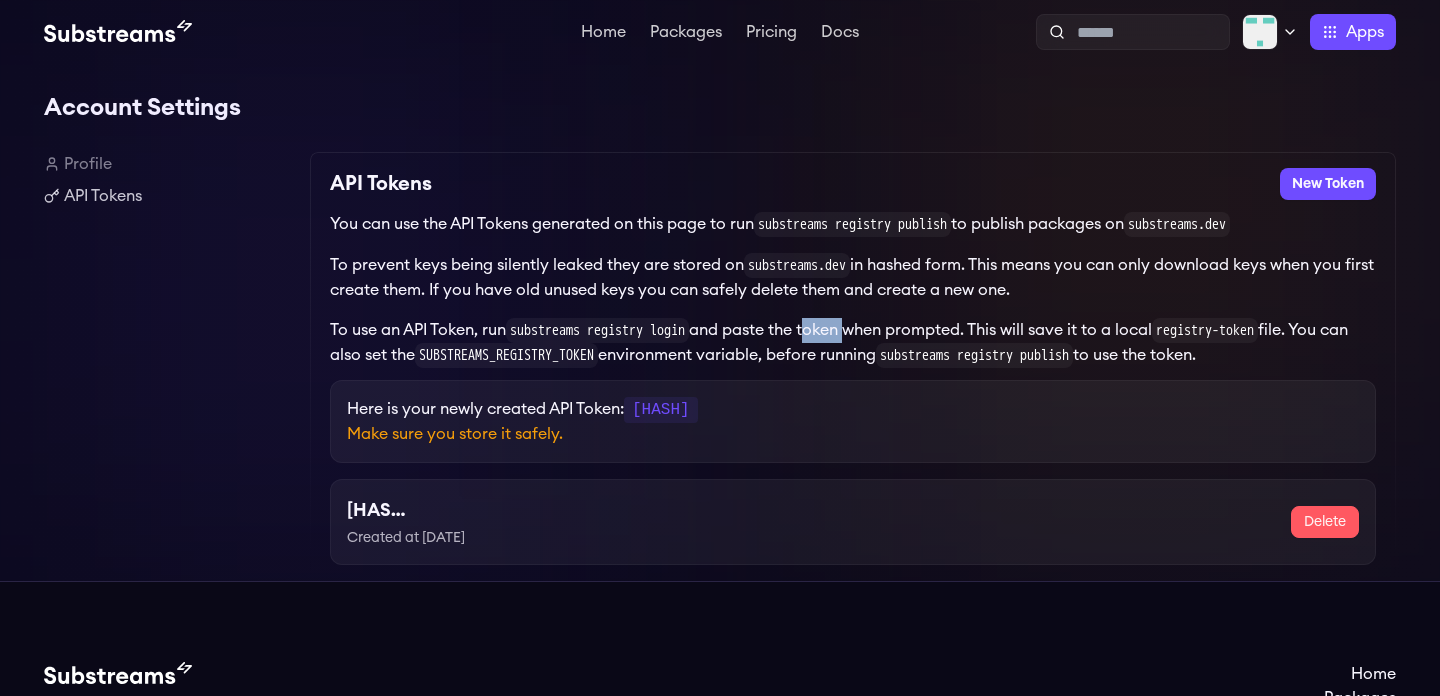 click on "To use an API Token, run  substreams registry login  and paste the token when prompted. This will save it to a local  registry-token  file. You can also set the  SUBSTREAMS_REGISTRY_TOKEN  environment variable, before running  substreams registry publish  to use the token." at bounding box center [853, 343] 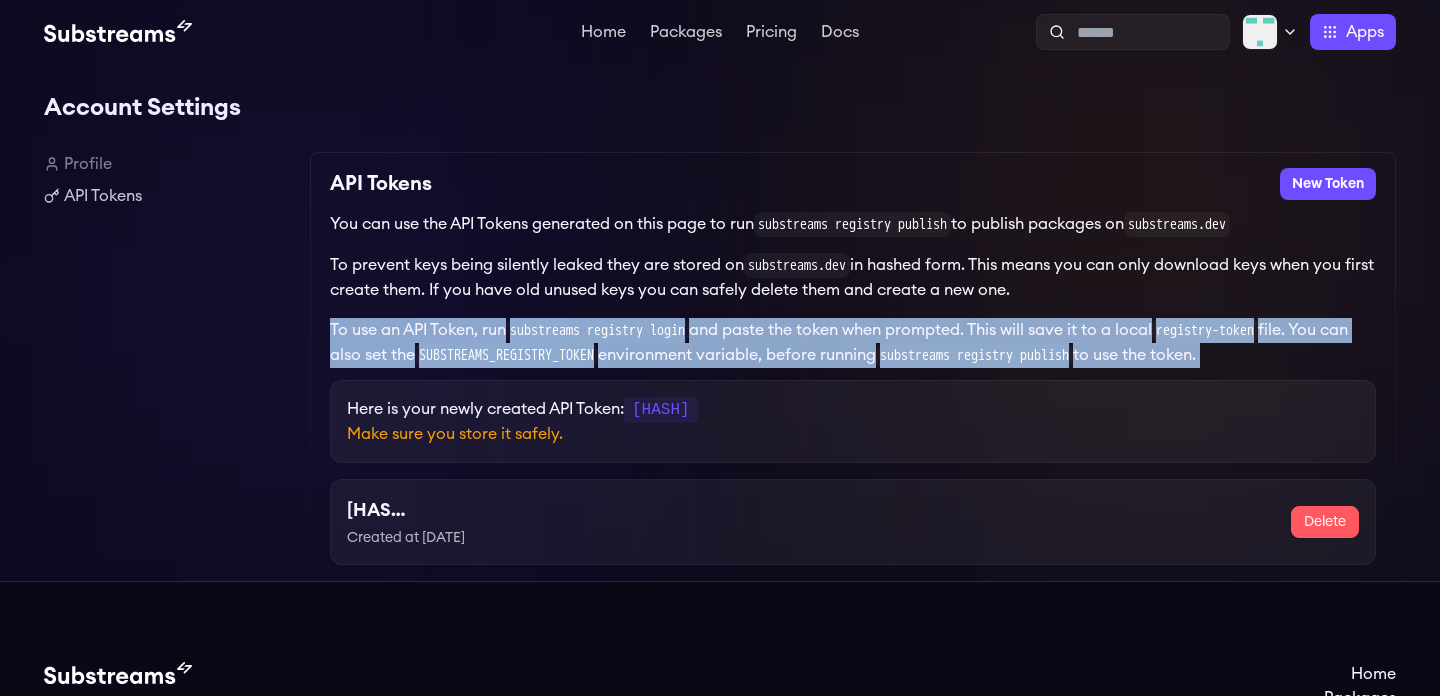 click on "To use an API Token, run  substreams registry login  and paste the token when prompted. This will save it to a local  registry-token  file. You can also set the  SUBSTREAMS_REGISTRY_TOKEN  environment variable, before running  substreams registry publish  to use the token." at bounding box center (853, 343) 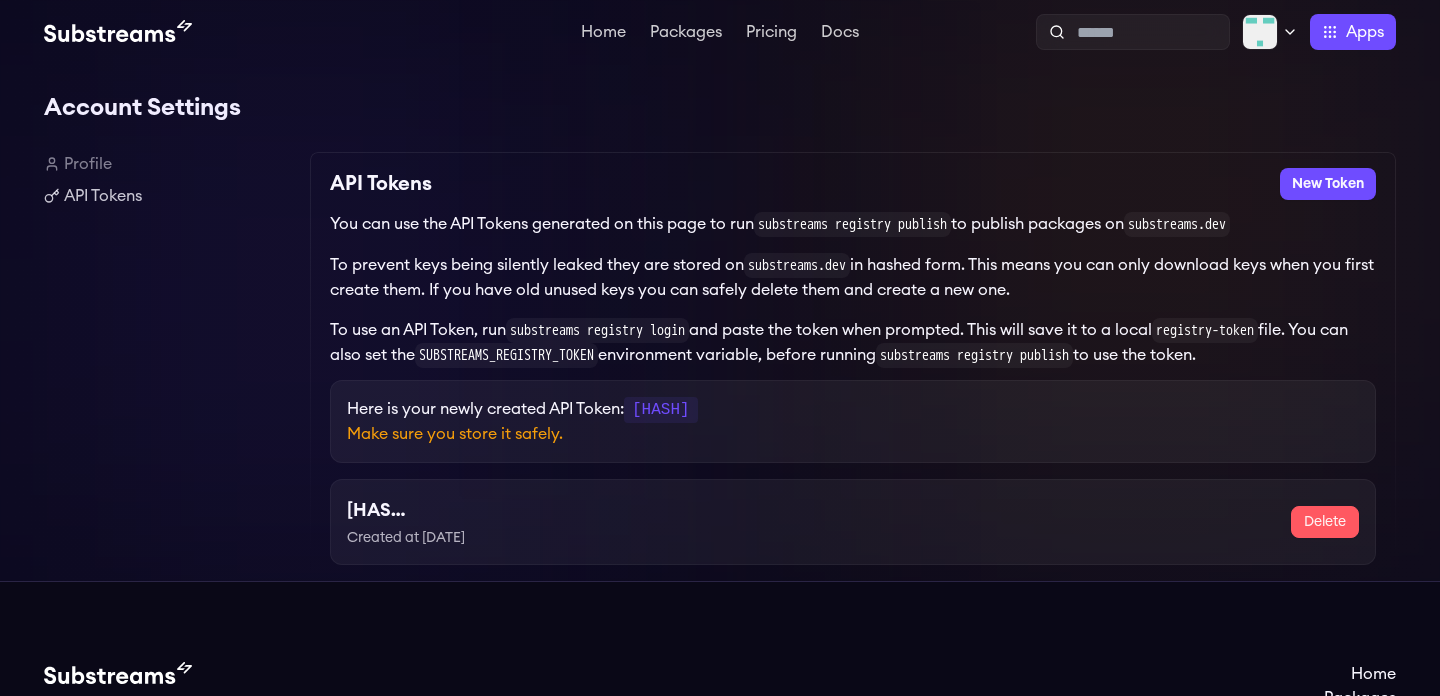 click on "To use an API Token, run  substreams registry login  and paste the token when prompted. This will save it to a local  registry-token  file. You can also set the  SUBSTREAMS_REGISTRY_TOKEN  environment variable, before running  substreams registry publish  to use the token." at bounding box center (853, 343) 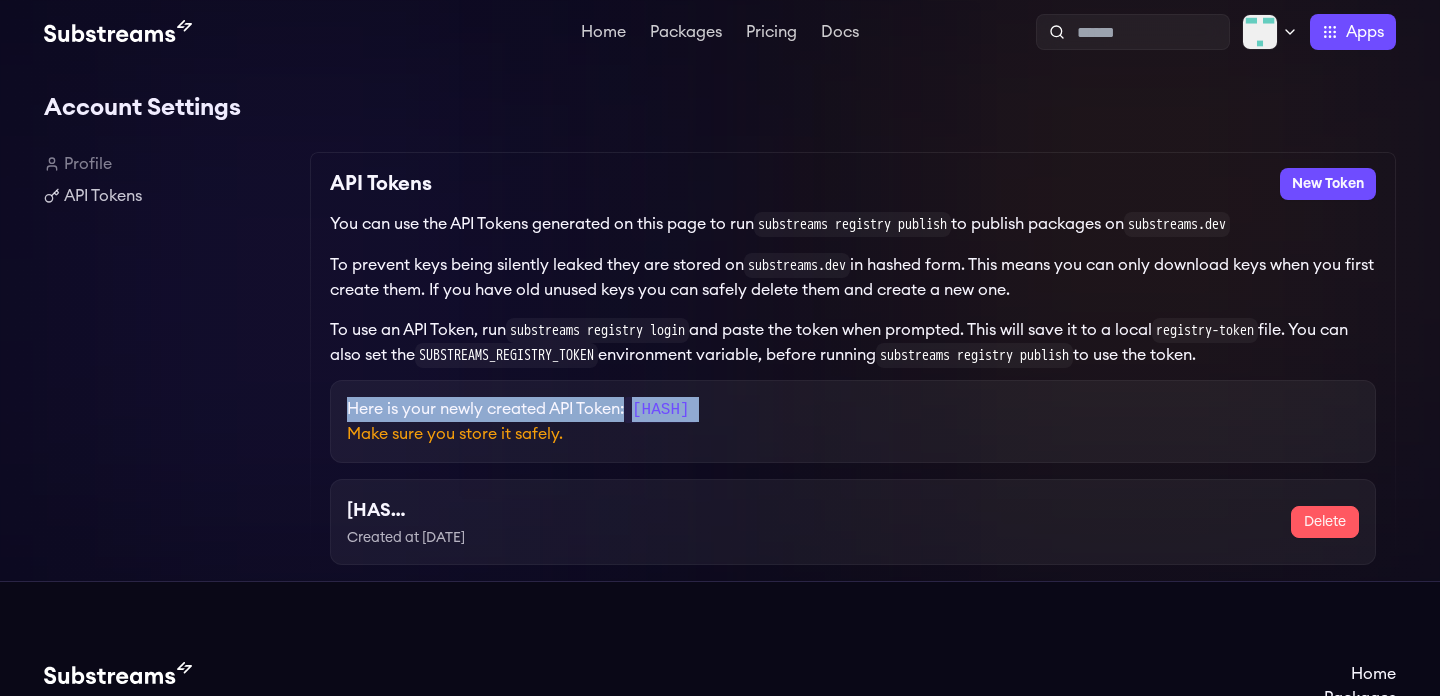 click on "6357a975779ec1240f895aa2c0af1922" at bounding box center [661, 410] 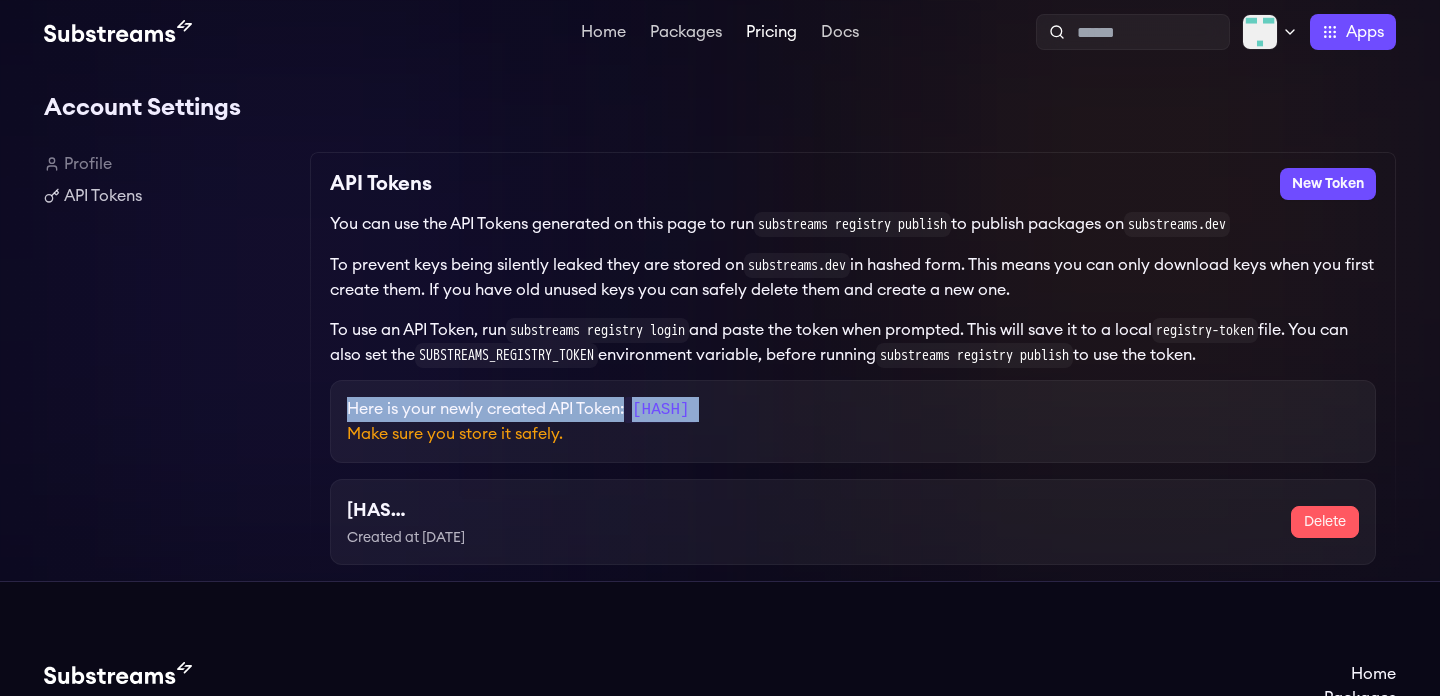 click on "Pricing" at bounding box center [771, 34] 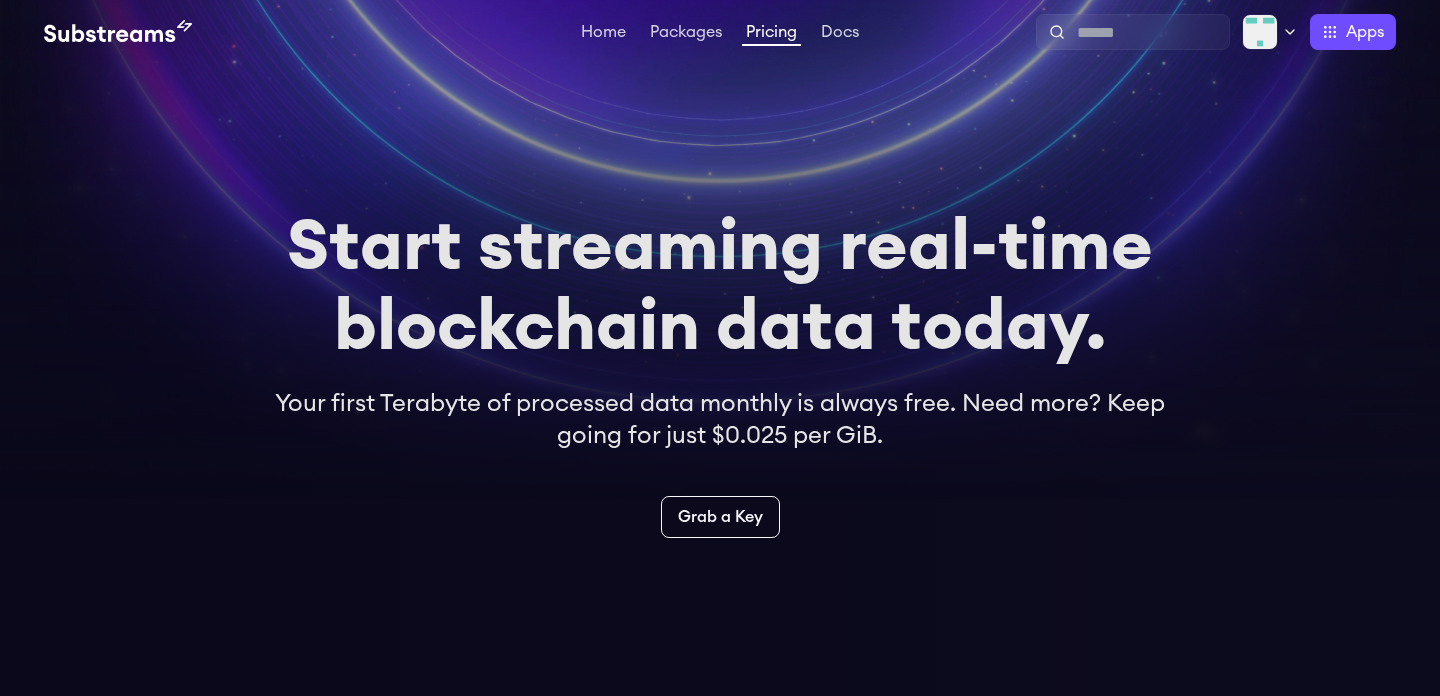 scroll, scrollTop: 0, scrollLeft: 0, axis: both 